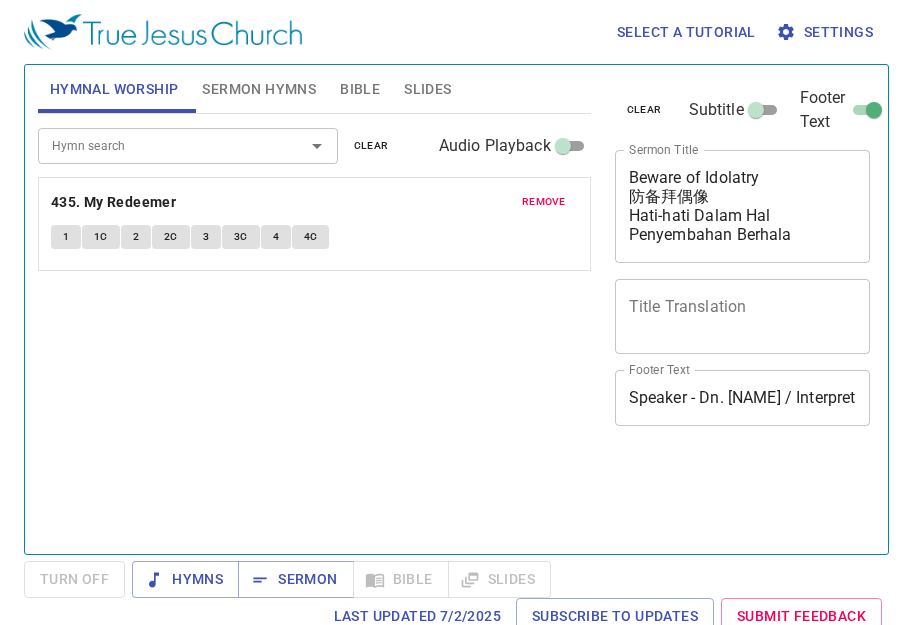 scroll, scrollTop: 0, scrollLeft: 0, axis: both 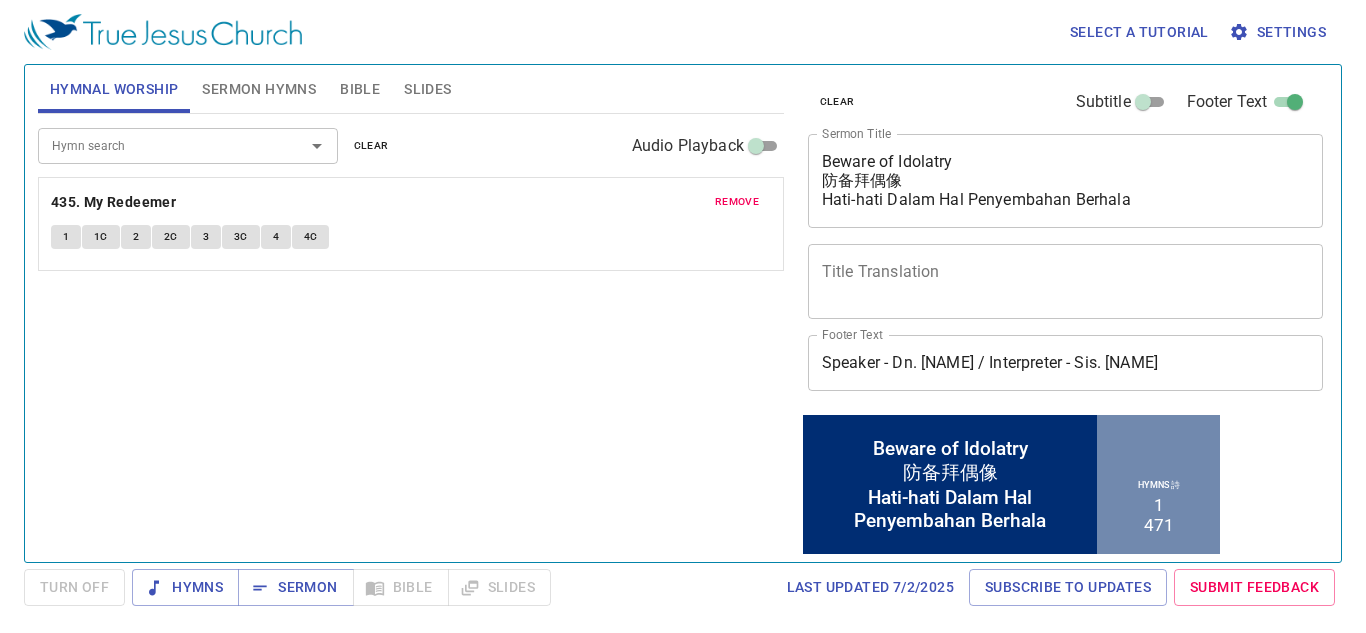 click on "Hymn search Hymn search   clear Audio Playback remove 435. My Redeemer   1 1C 2 2C 3 3C 4 4C" at bounding box center (411, 329) 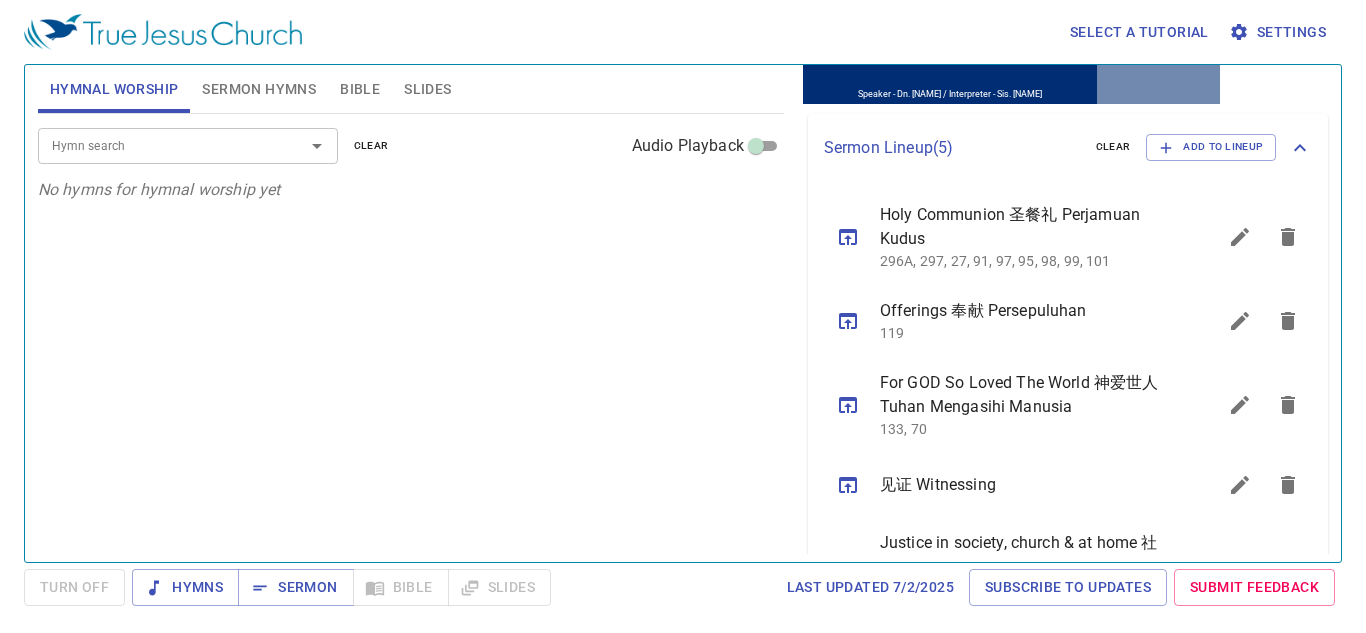 scroll, scrollTop: 478, scrollLeft: 0, axis: vertical 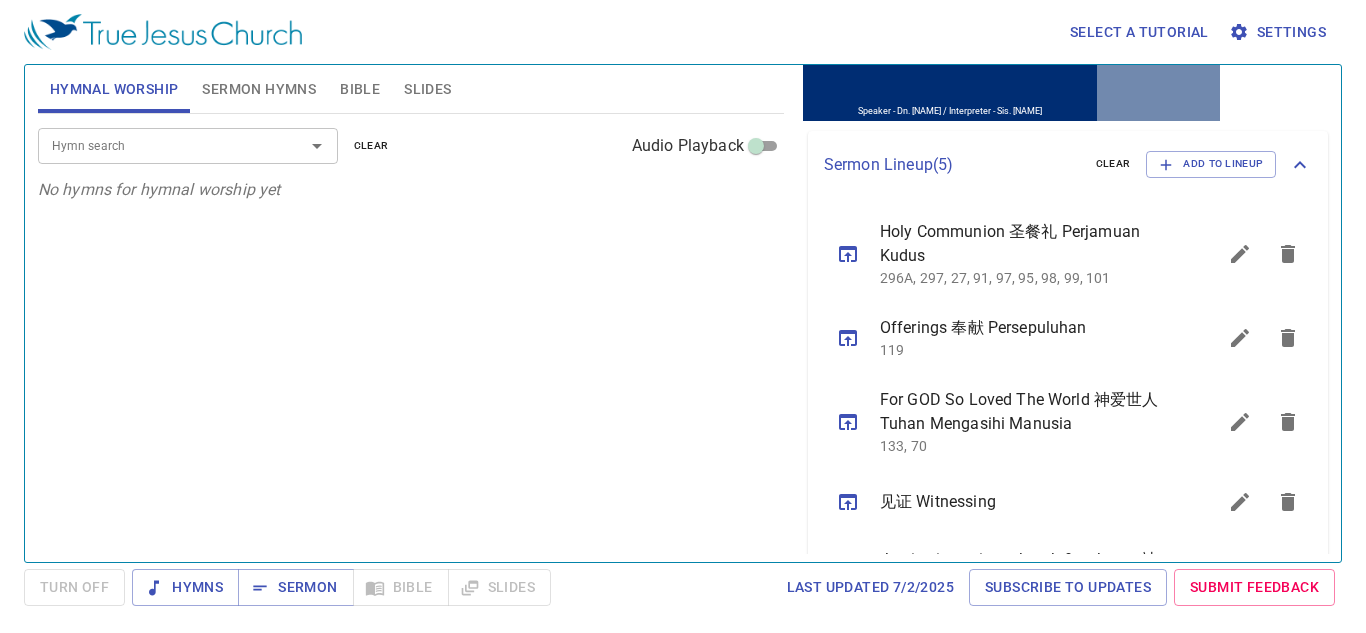 click on "Hymn search Hymn search   clear Audio Playback No hymns for hymnal worship yet" at bounding box center [411, 329] 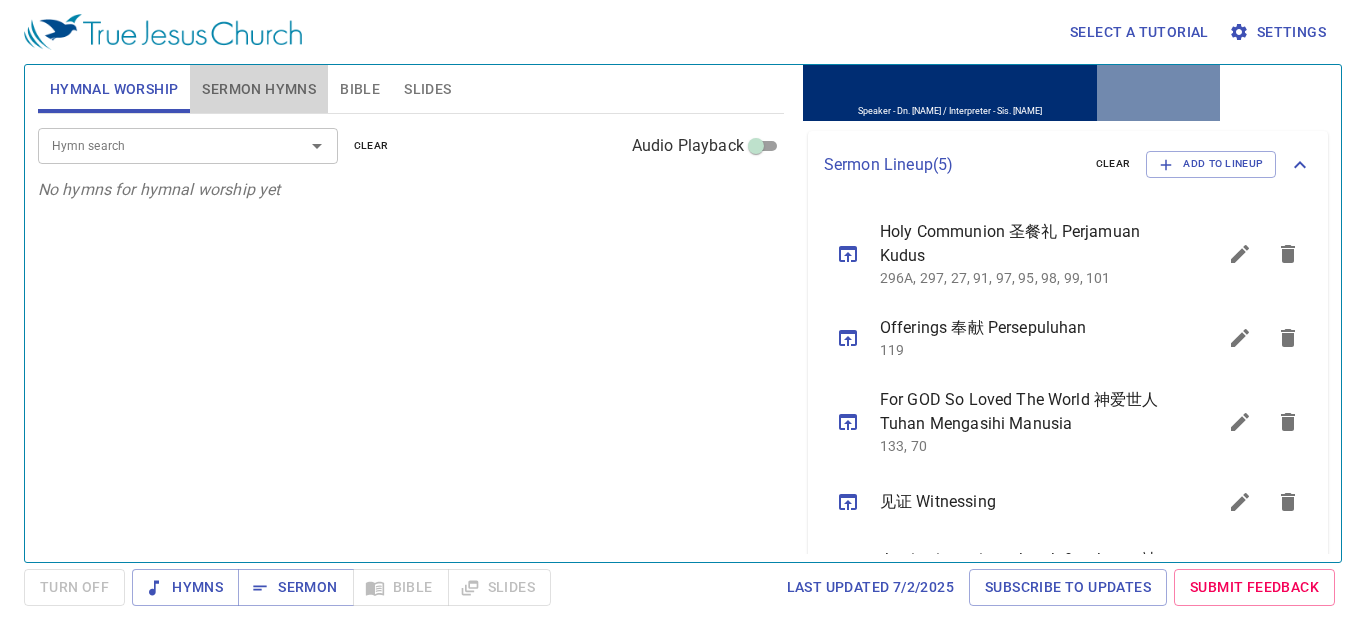 click on "Sermon Hymns" at bounding box center (259, 89) 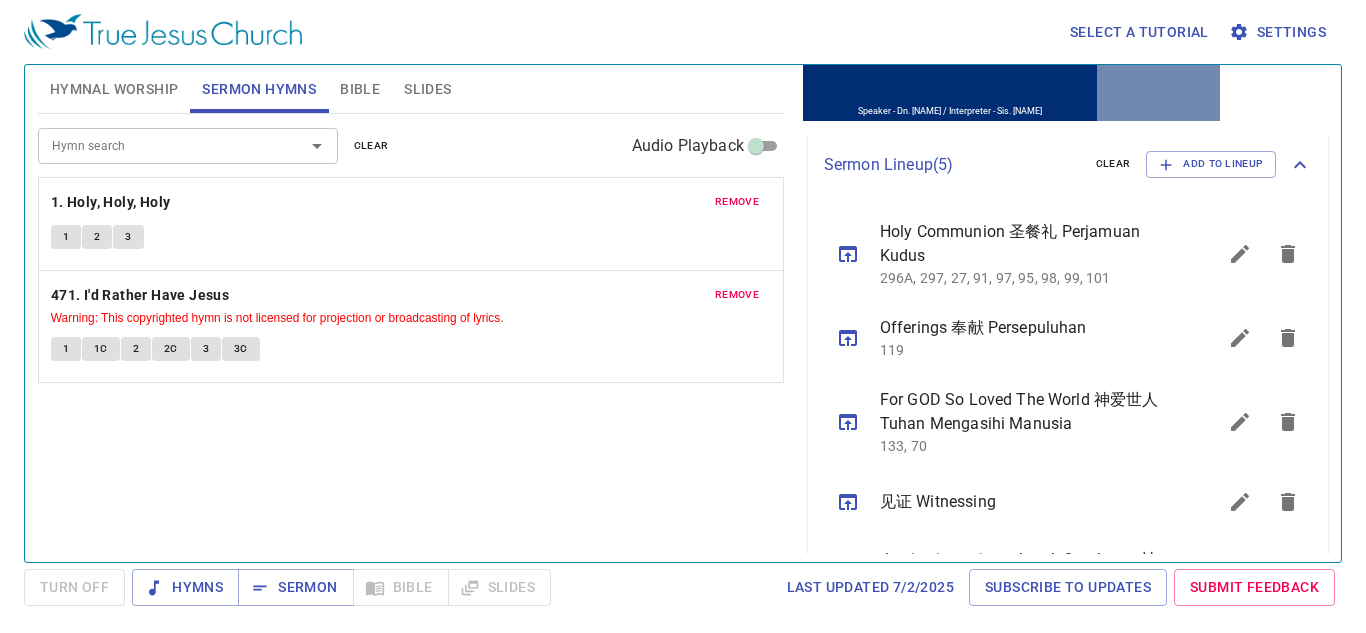 click on "Bible" at bounding box center [360, 89] 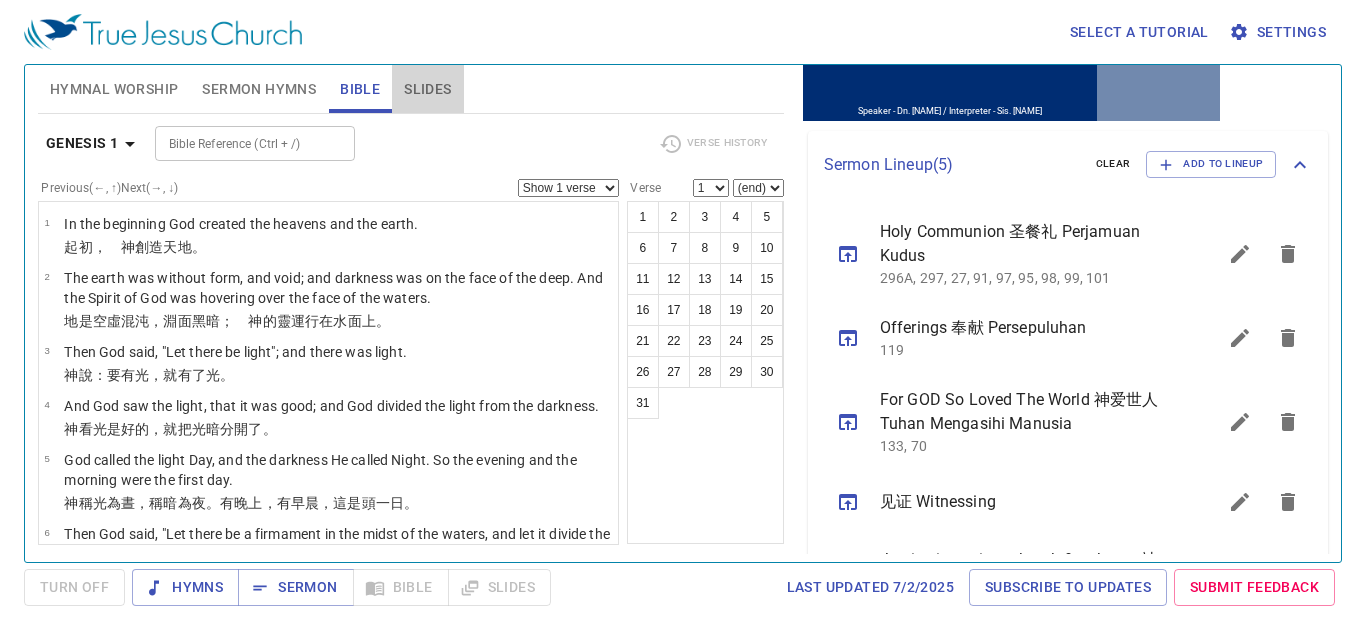 click on "Slides" at bounding box center [427, 89] 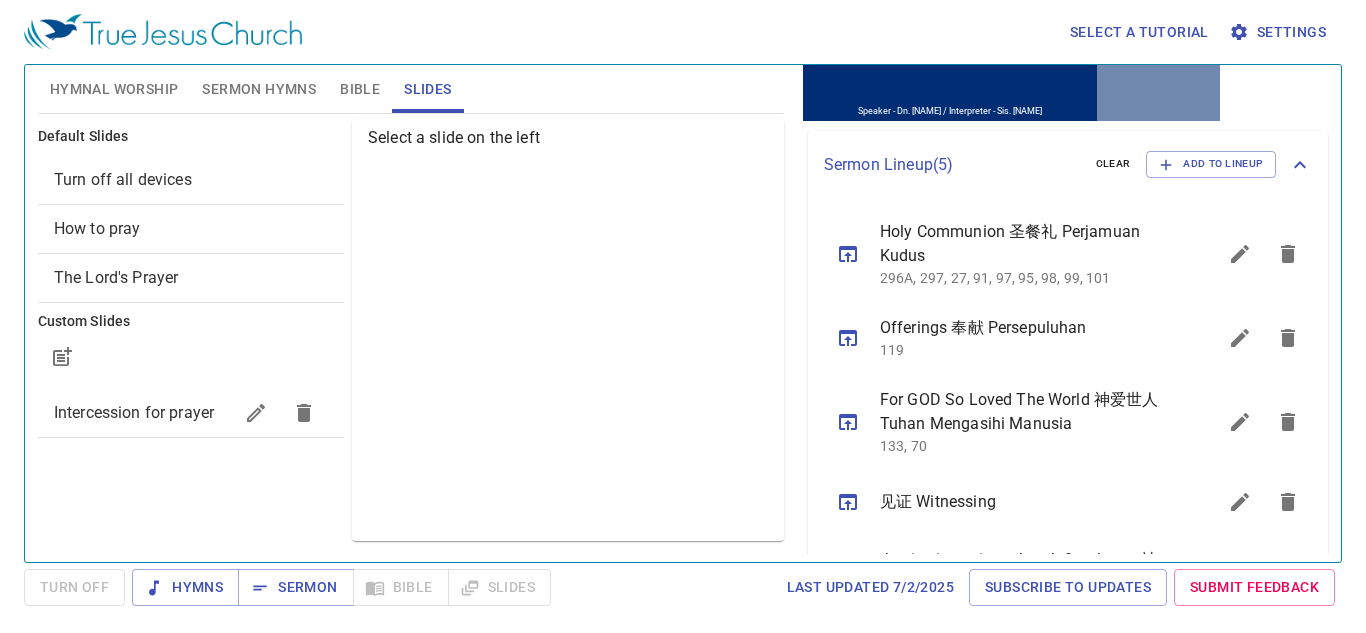 click on "Select a tutorial Settings" at bounding box center (679, 32) 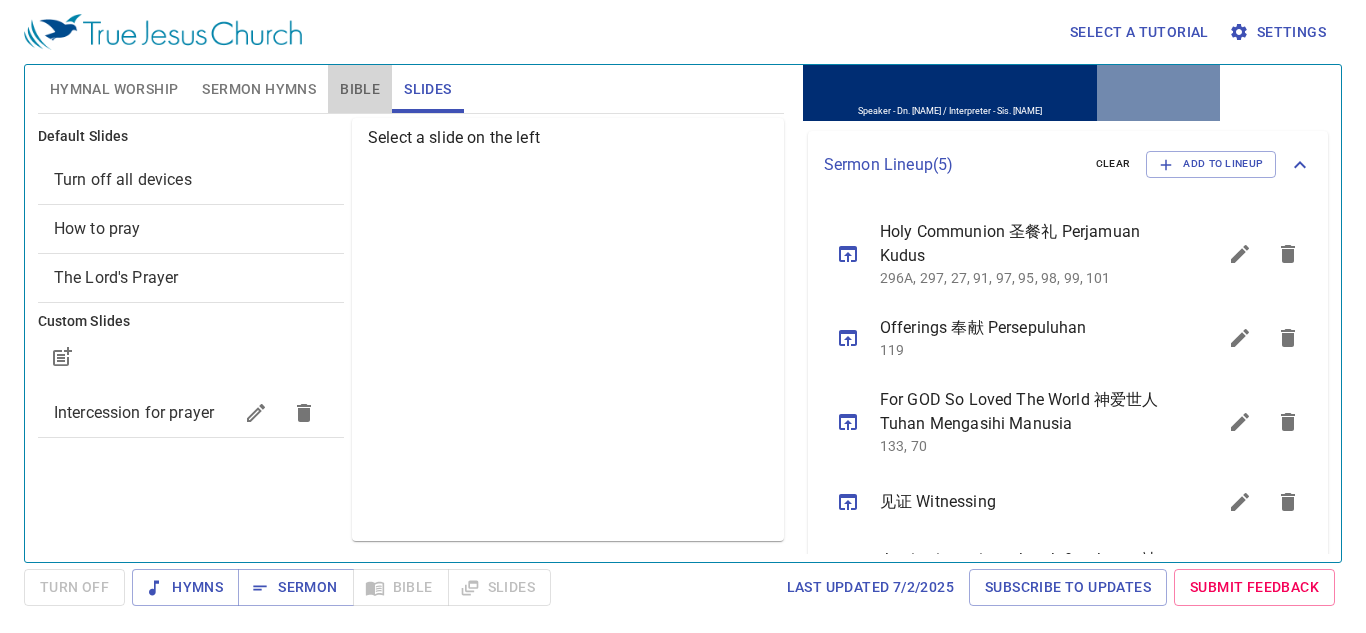 click on "Bible" at bounding box center (360, 89) 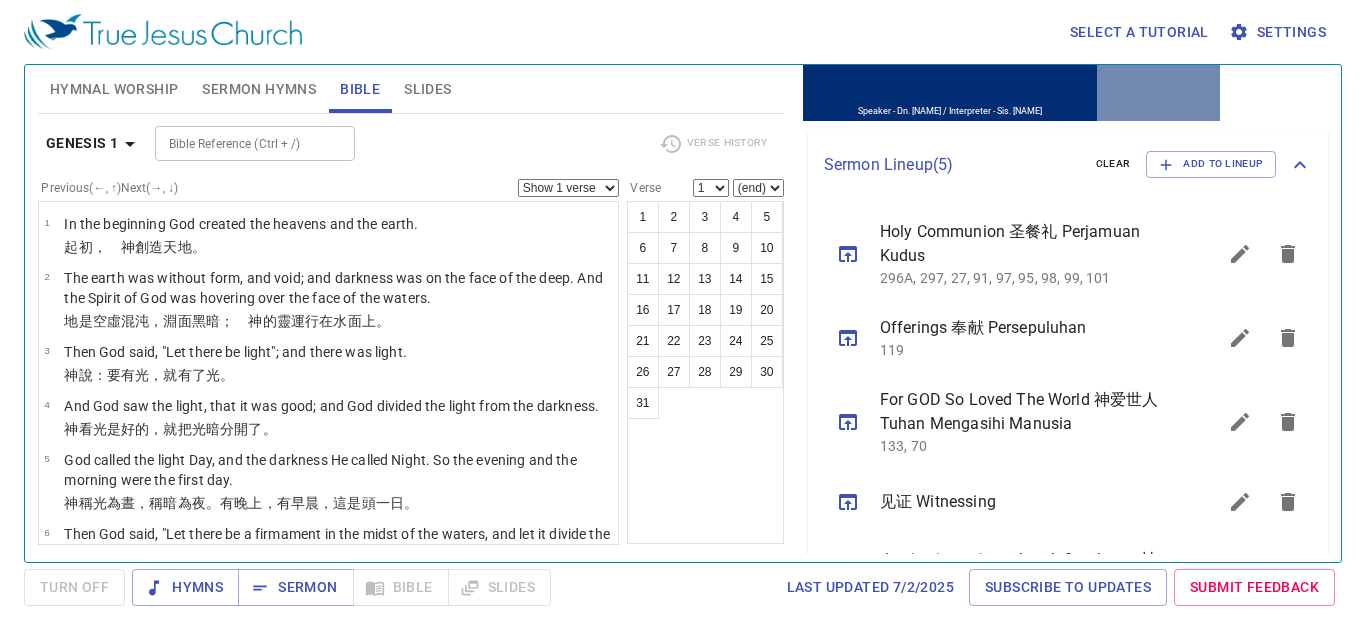 click on "Sermon Hymns" at bounding box center [259, 89] 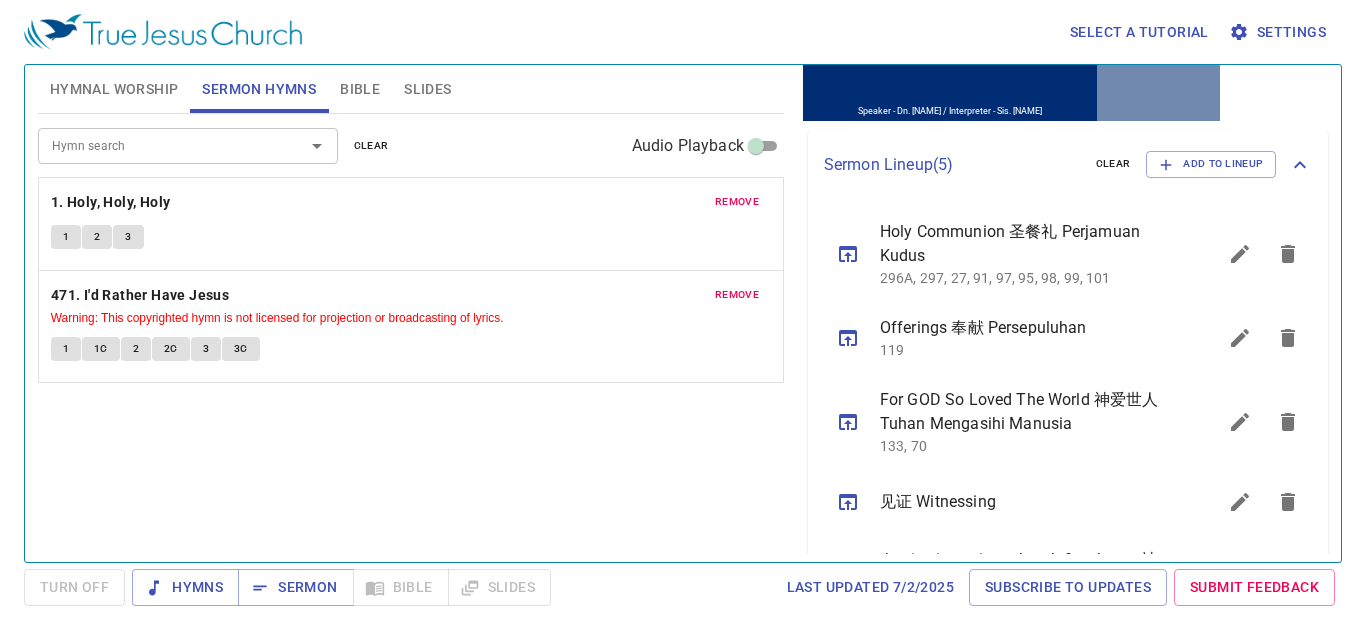 click on "remove" at bounding box center [737, 202] 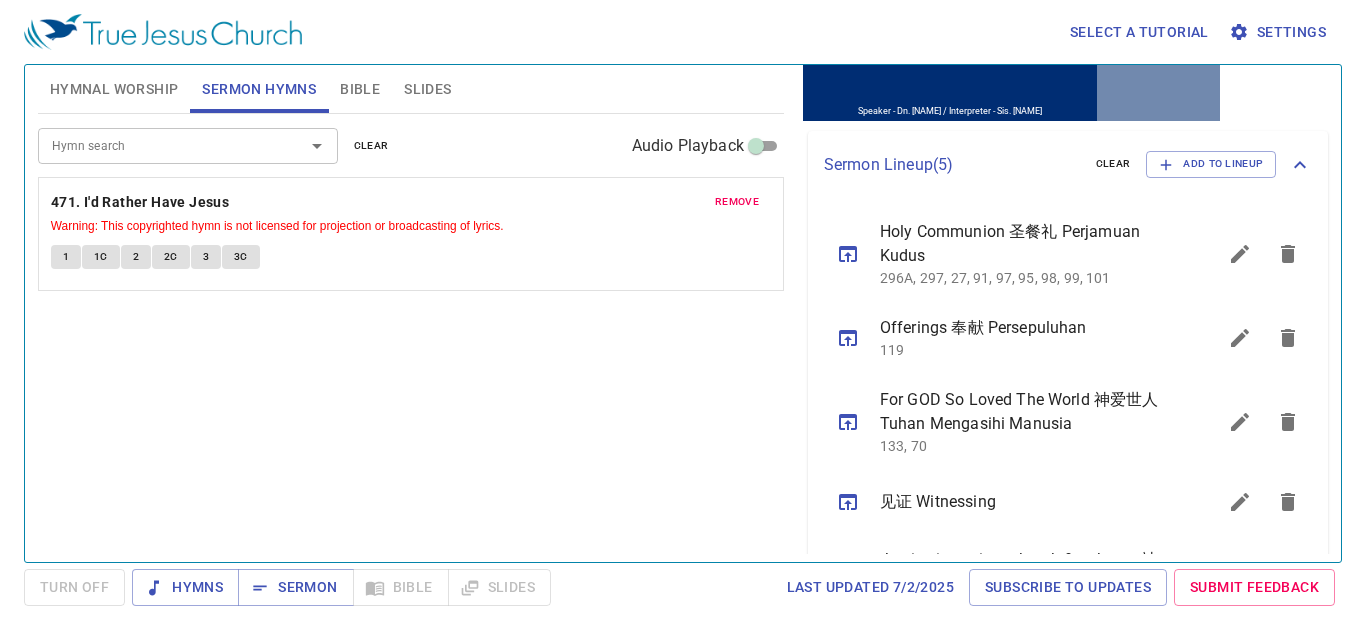 click on "remove" at bounding box center (737, 202) 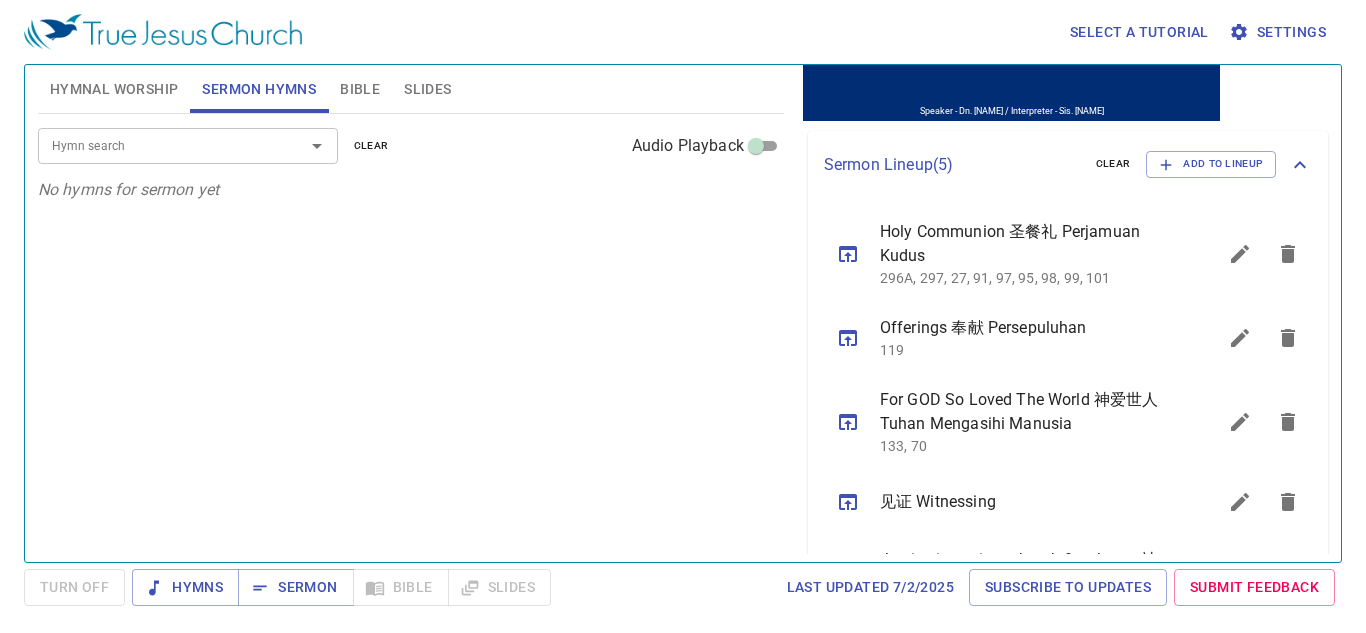 click on "Holy Communion
圣餐礼
Perjamuan Kudus" at bounding box center (1024, 244) 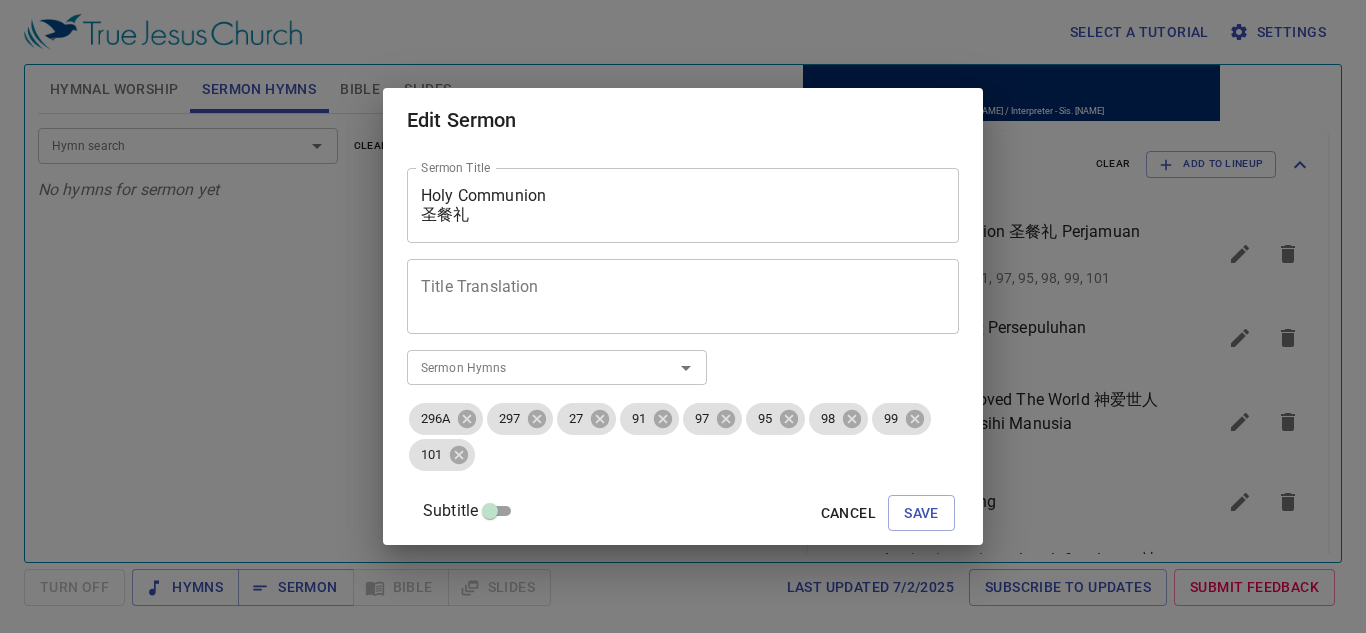 click on "Cancel" at bounding box center (848, 513) 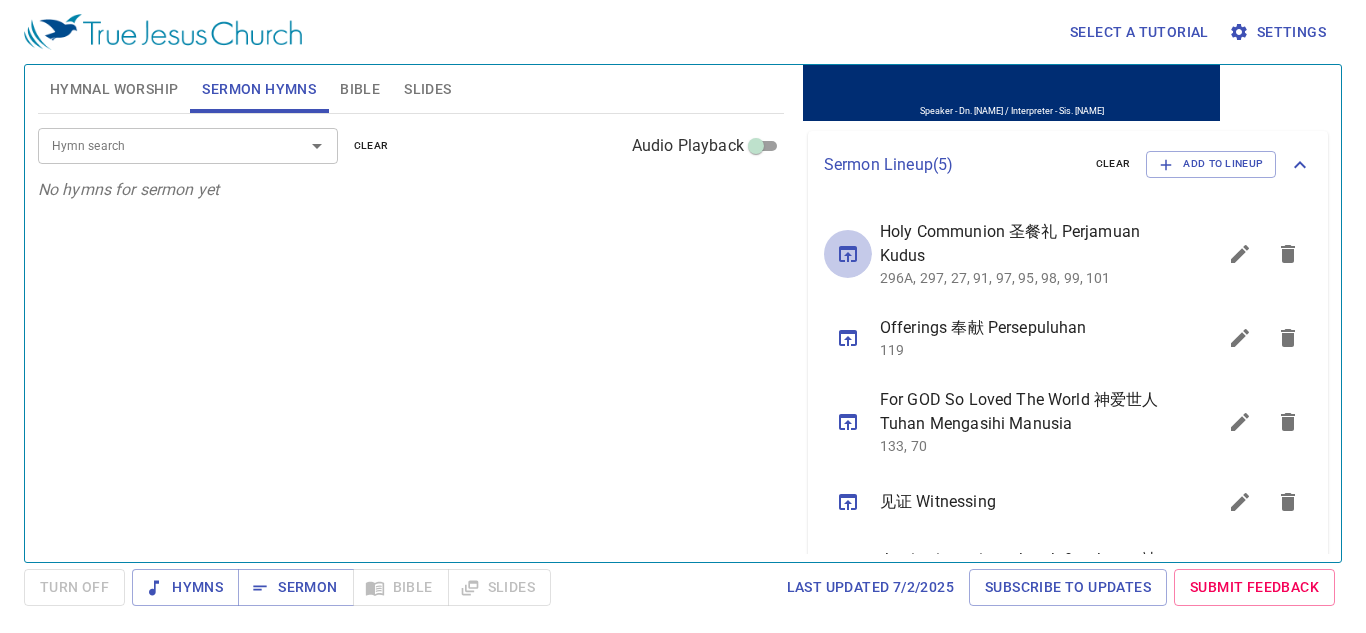 click 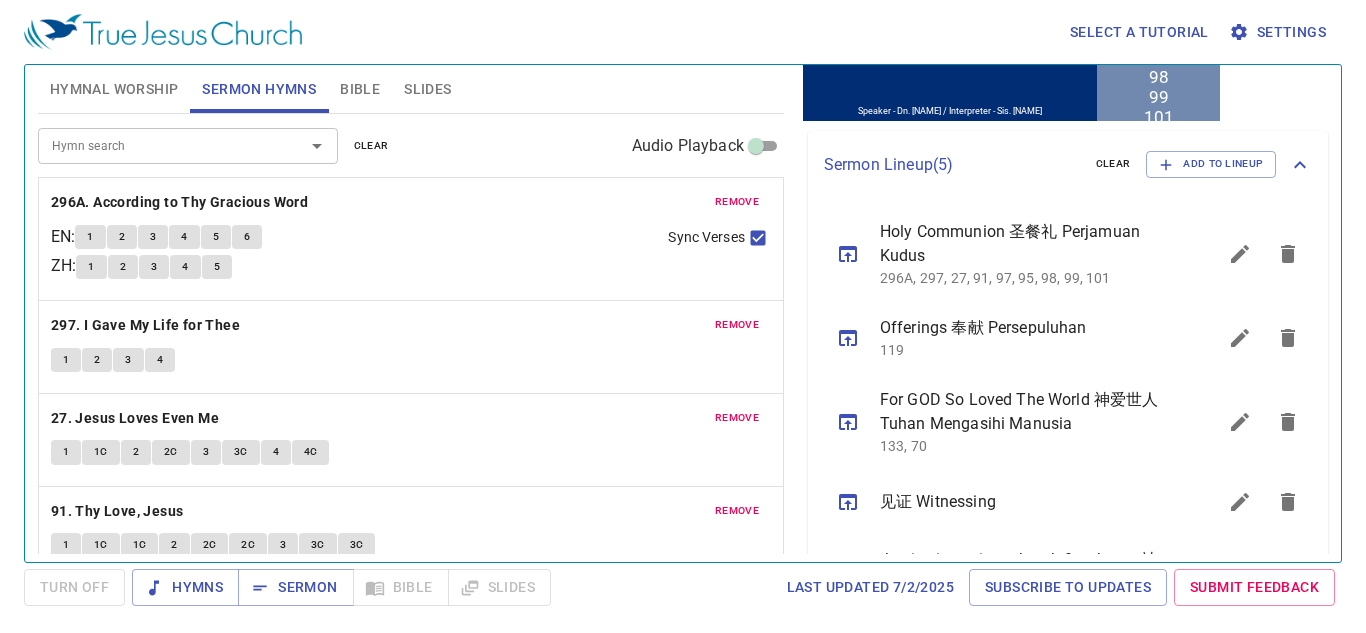 click on "Select a tutorial Settings Hymnal Worship Sermon Hymns Bible Slides Hymn search Hymn search   clear Audio Playback No hymns for hymnal worship yet Hymn search Hymn search   clear Audio Playback remove 296A. According to Thy Gracious Word   EN :   1 2 3 4 5 6 ZH :   1 2 3 4 5 Sync Verses remove 297. I Gave My Life for Thee   1 2 3 4 remove 27. Jesus Loves Even Me   1 1C 2 2C 3 3C 4 4C remove 91. Thy Love, Jesus   1 1C 1C 2 2C 2C 3 3C 3C remove 97. Ivory Palaces   1 1C 2 2C 3 3C 4 4C remove 95. What a Friend Thou Art to Me   1 1C 2 2C 3 3C remove 98. When I Survey the Wondrous Cross   1 2 3 4 remove 99. More Love to Thee, O Christ   1 2 3 4 remove 101. "None of Self and All of Thee"   1 1C 2 2C 3 3C 4 4C Genesis 1 Bible Reference (Ctrl + /) Bible Reference (Ctrl + /)   Verse History   Previous  (←, ↑)     Next  (→, ↓) Show 1 verse Show 2 verses Show 3 verses Show 4 verses Show 5 verses 1 In the beginning God created the heavens and the earth.   ﻿起初 ，　神 創造 天 地 。 2 3" at bounding box center [683, 316] 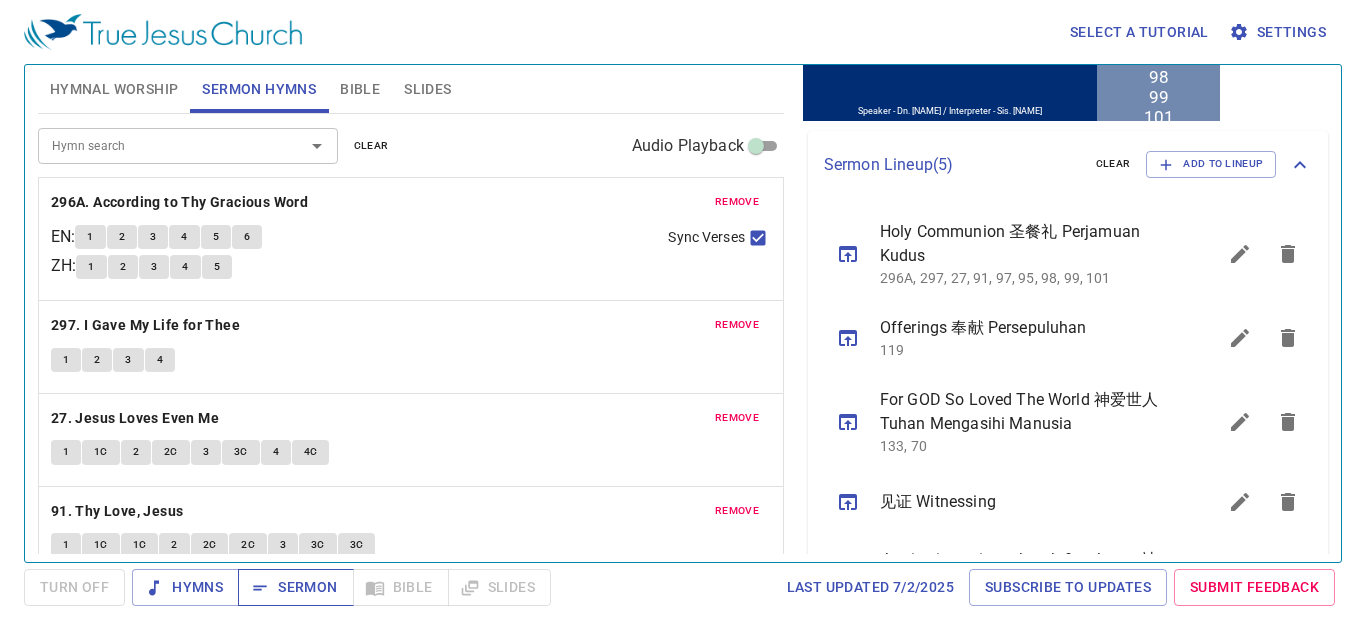 click on "Sermon" at bounding box center (295, 587) 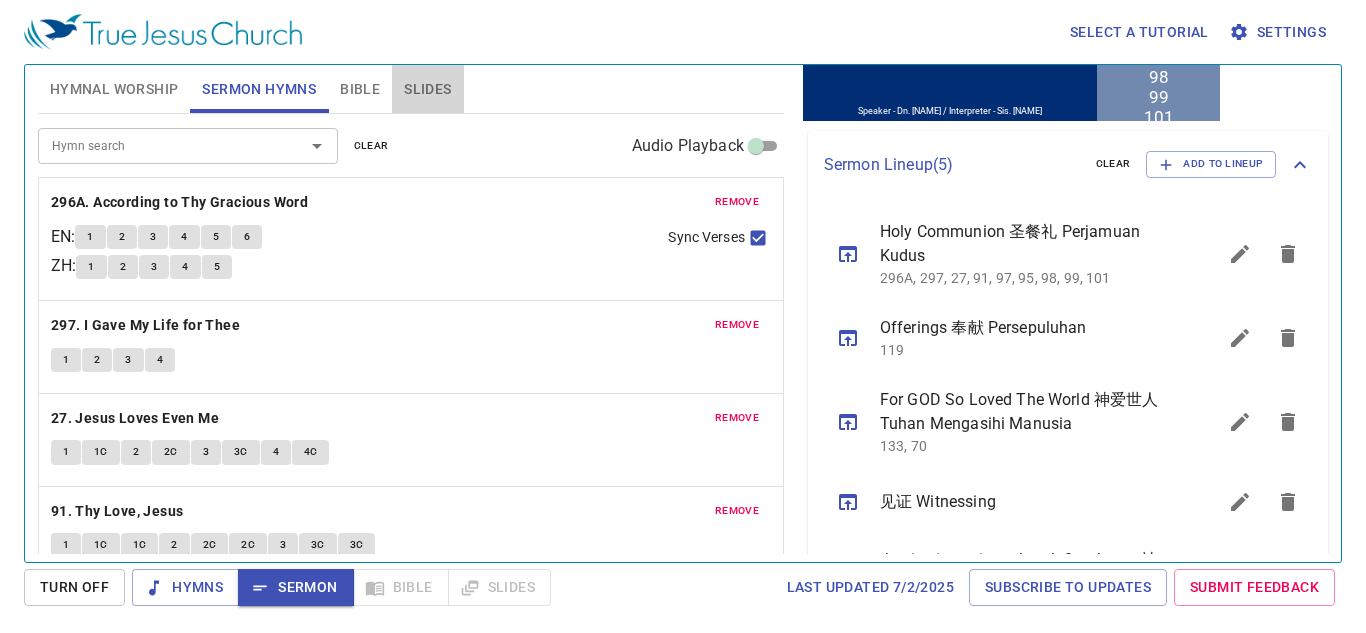 click on "Slides" at bounding box center [427, 89] 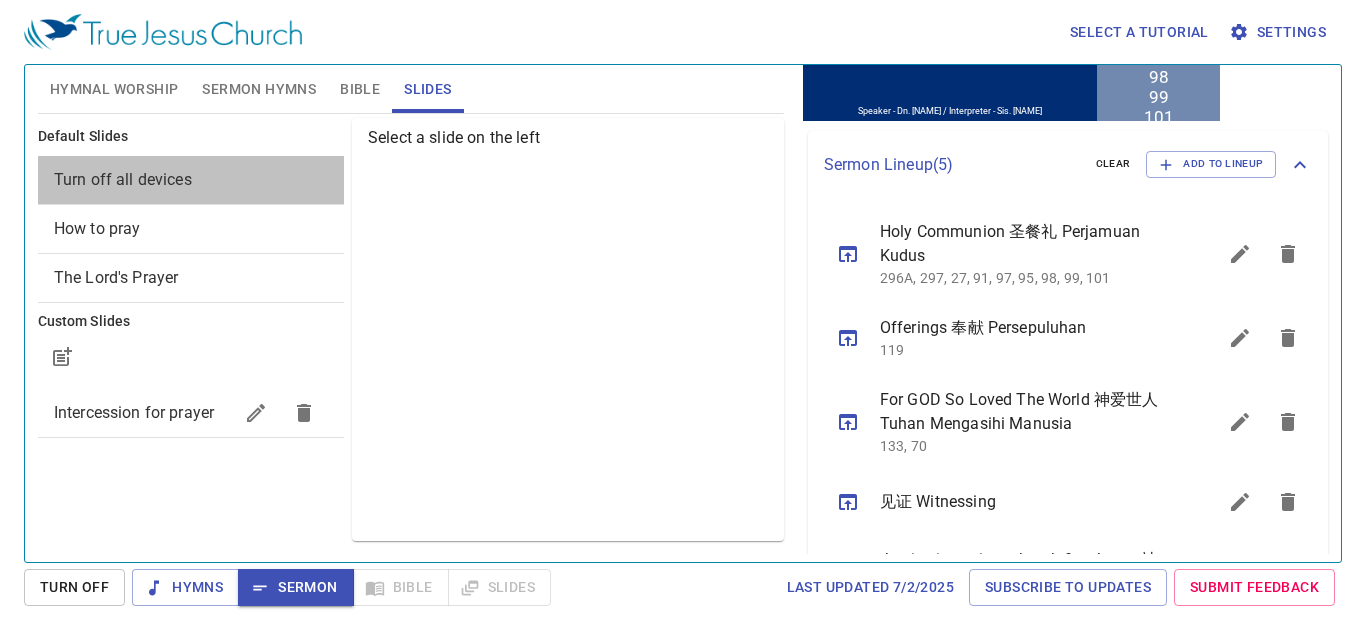 click on "Turn off all devices" at bounding box center [123, 179] 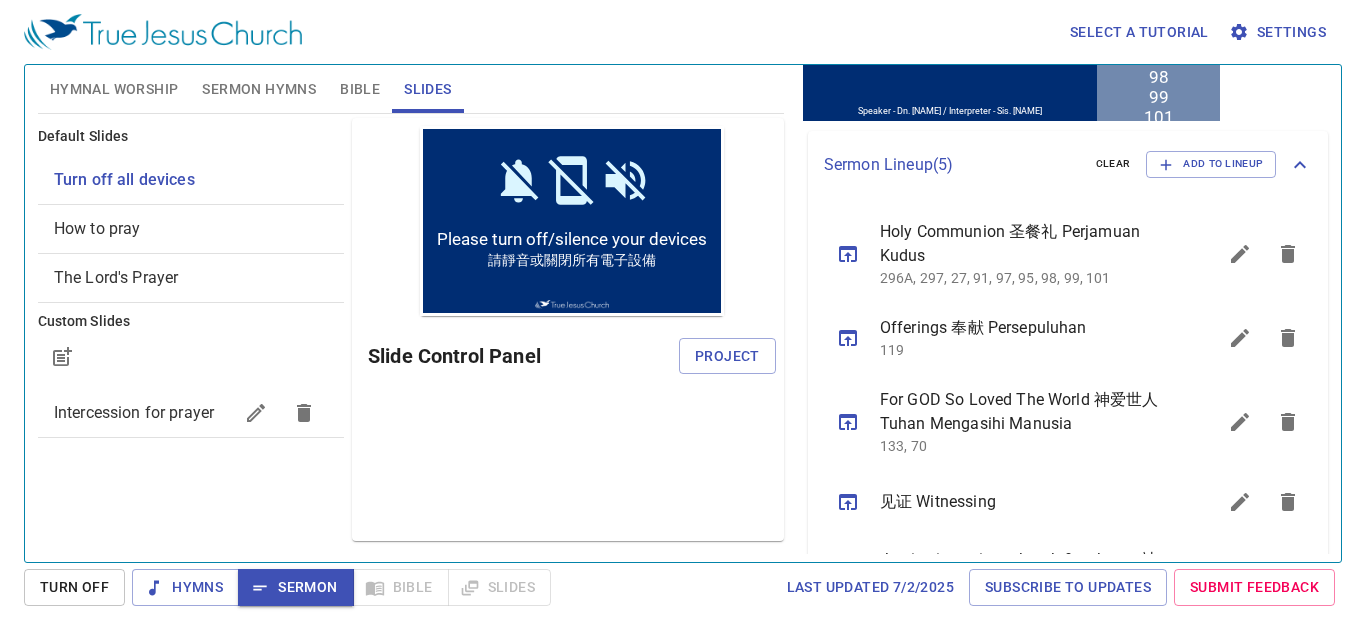 scroll, scrollTop: 0, scrollLeft: 0, axis: both 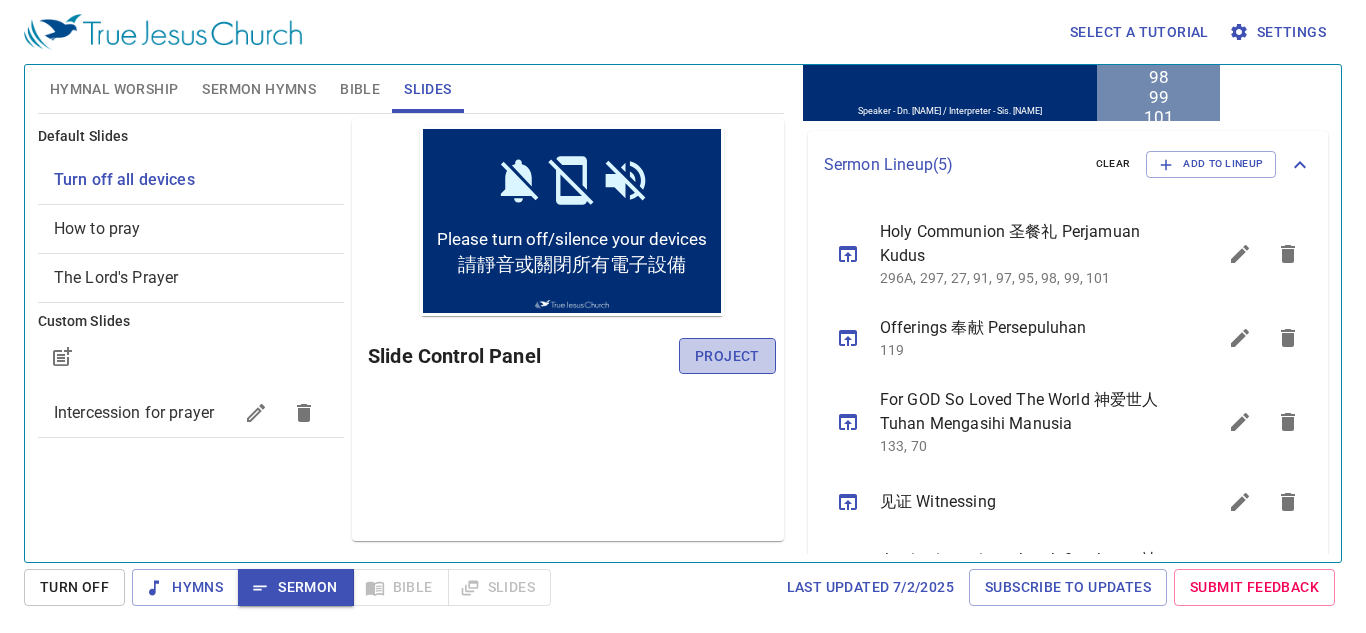 click on "Project" at bounding box center [727, 356] 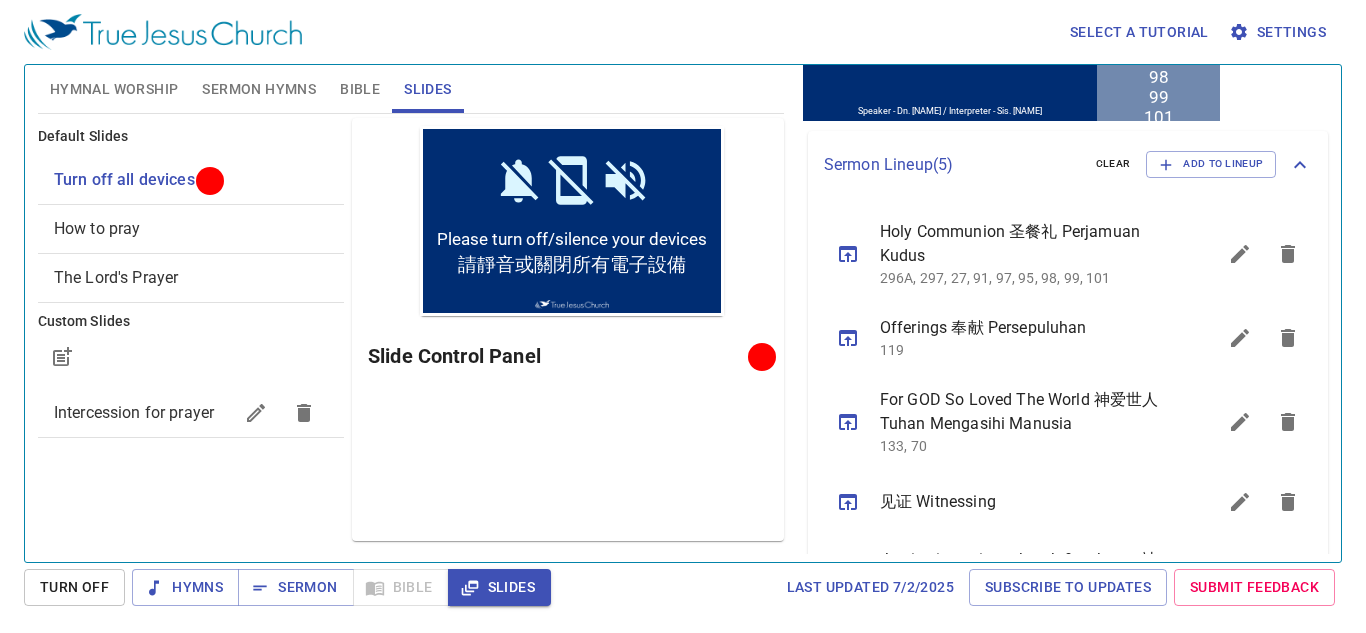 click on "Bible" at bounding box center [360, 89] 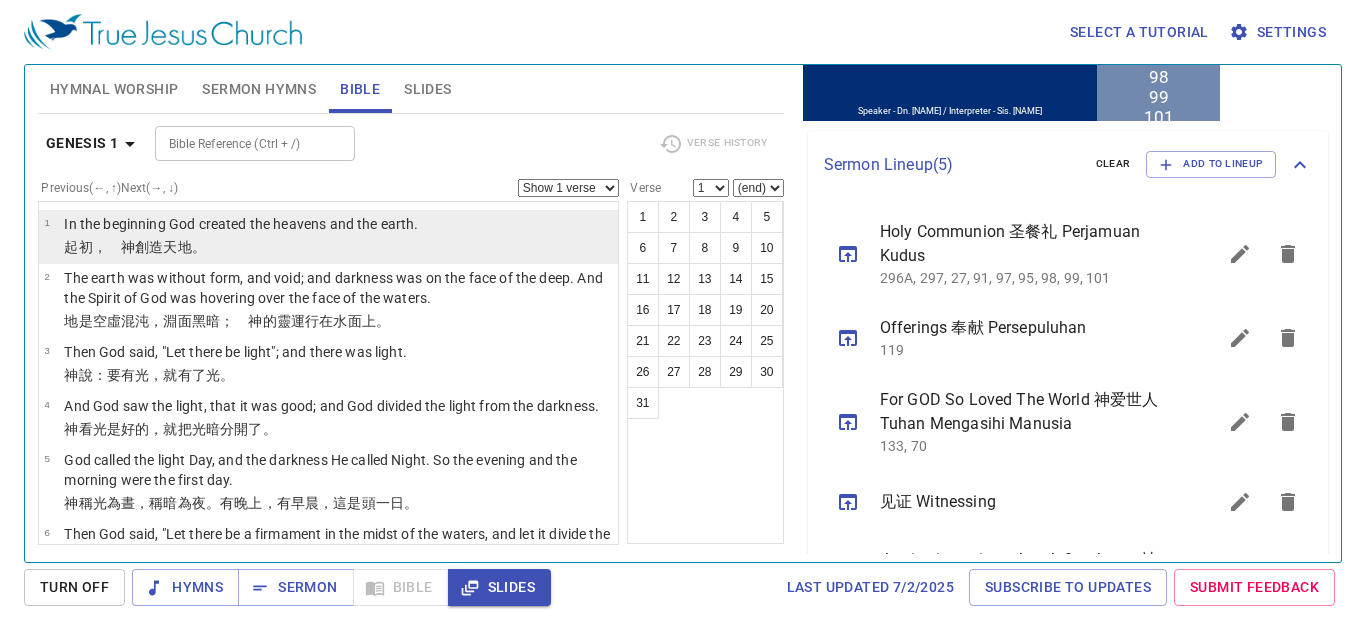 click on "In the beginning God created the heavens and the earth." at bounding box center [241, 225] 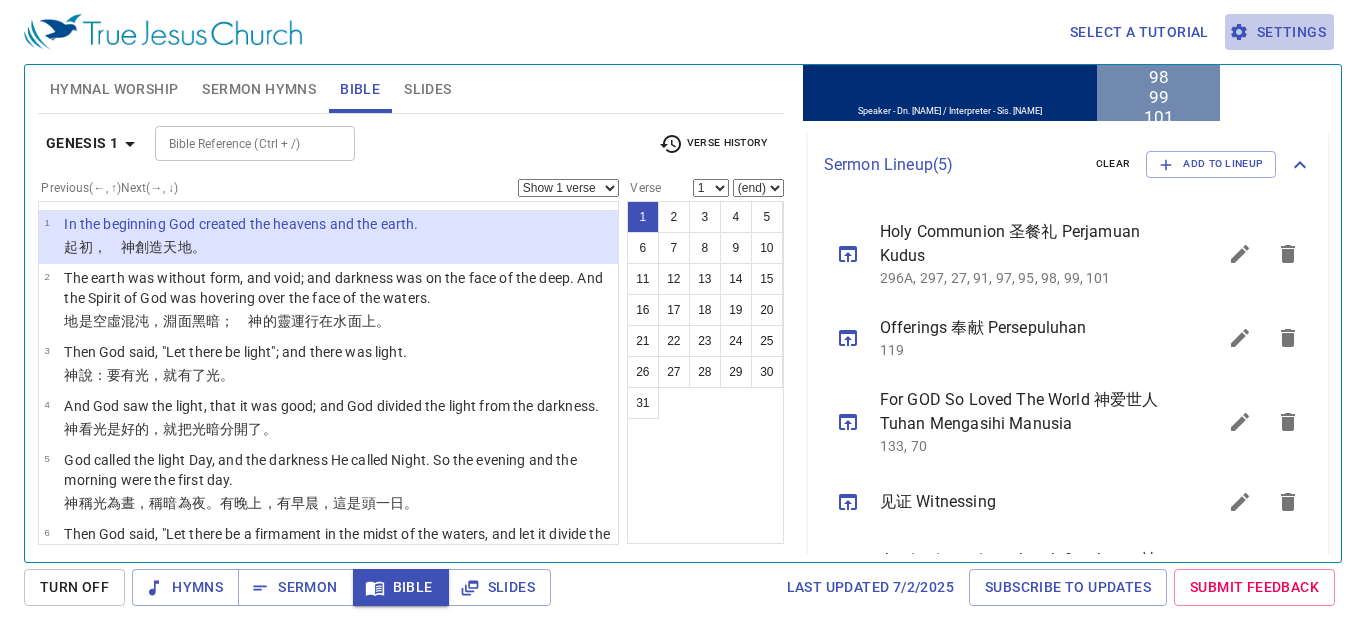 click on "Settings" at bounding box center [1279, 32] 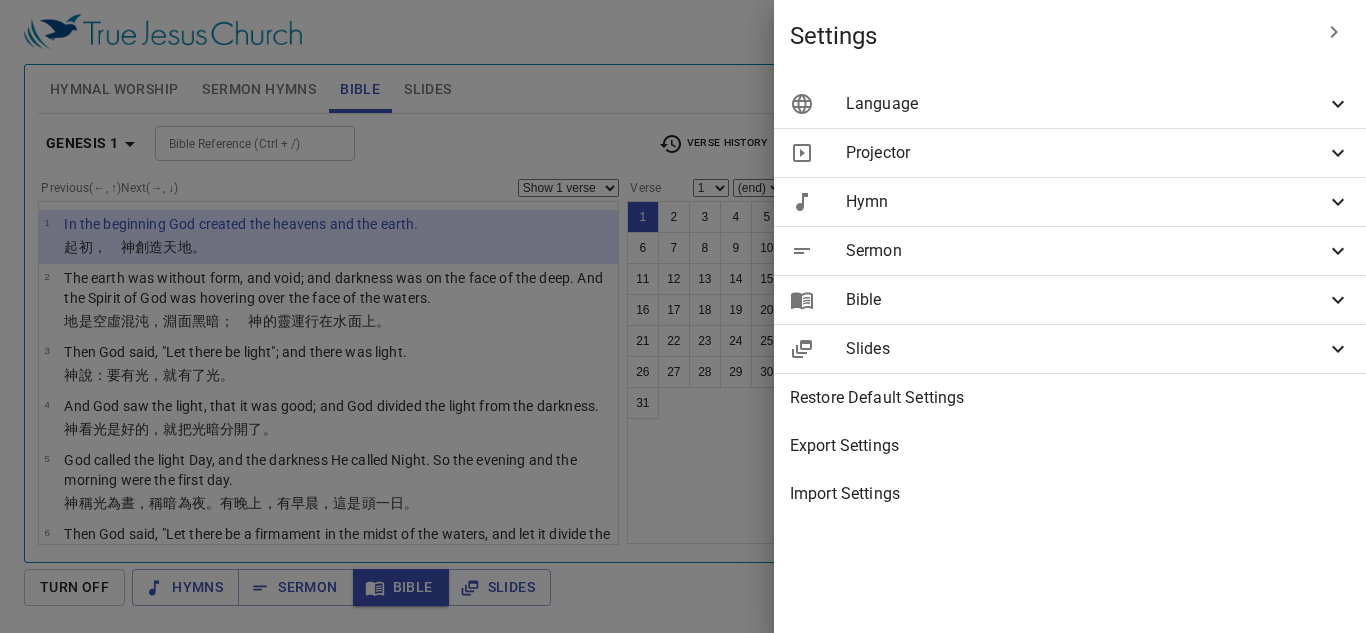 click on "Bible" at bounding box center (1086, 300) 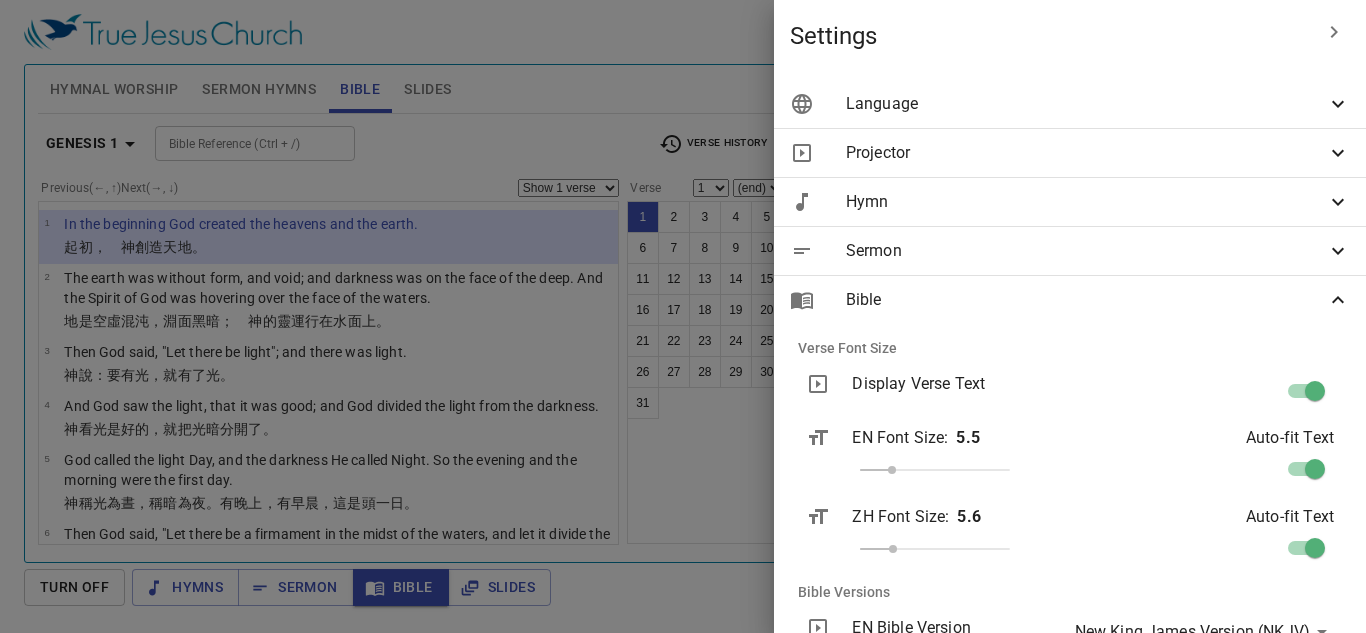 scroll, scrollTop: 100, scrollLeft: 0, axis: vertical 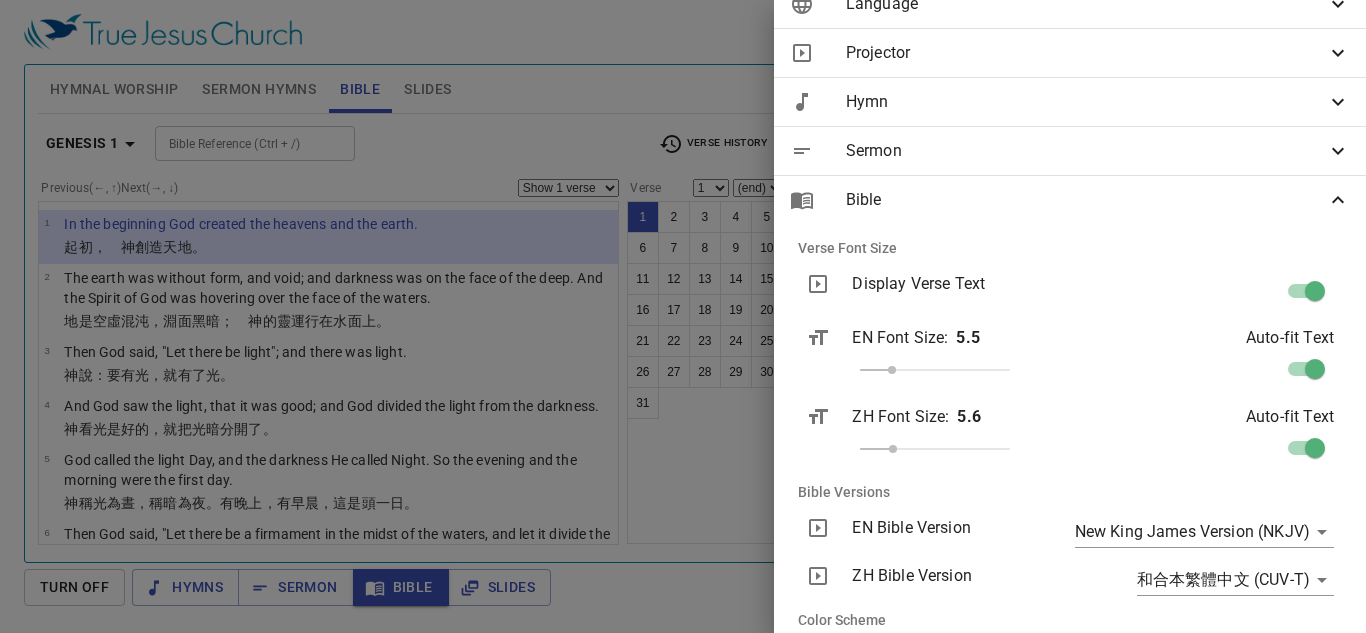 click at bounding box center (1315, 295) 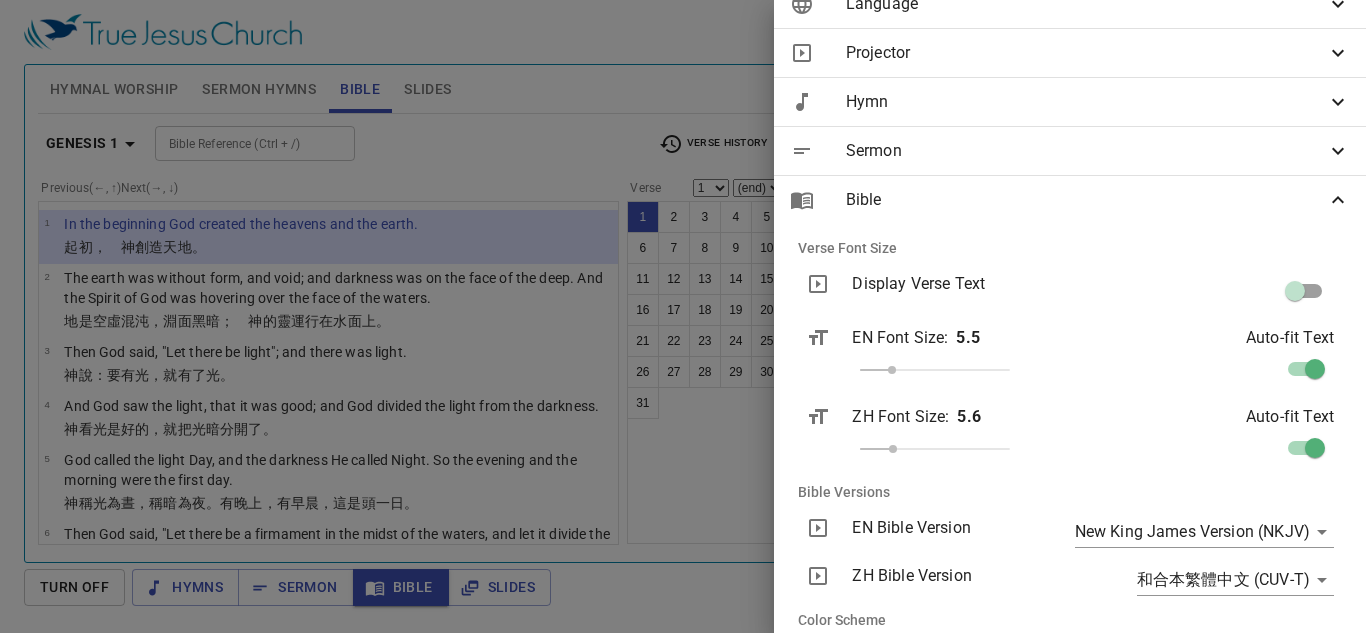 click at bounding box center [1295, 295] 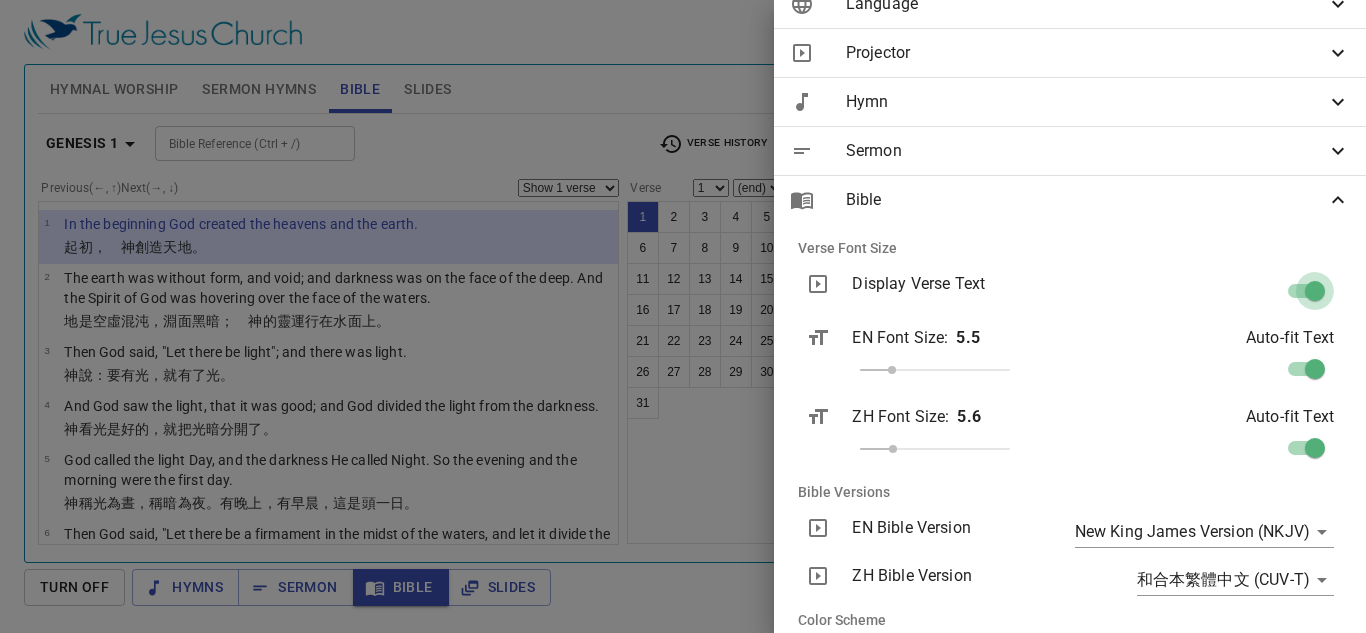 click at bounding box center [1315, 295] 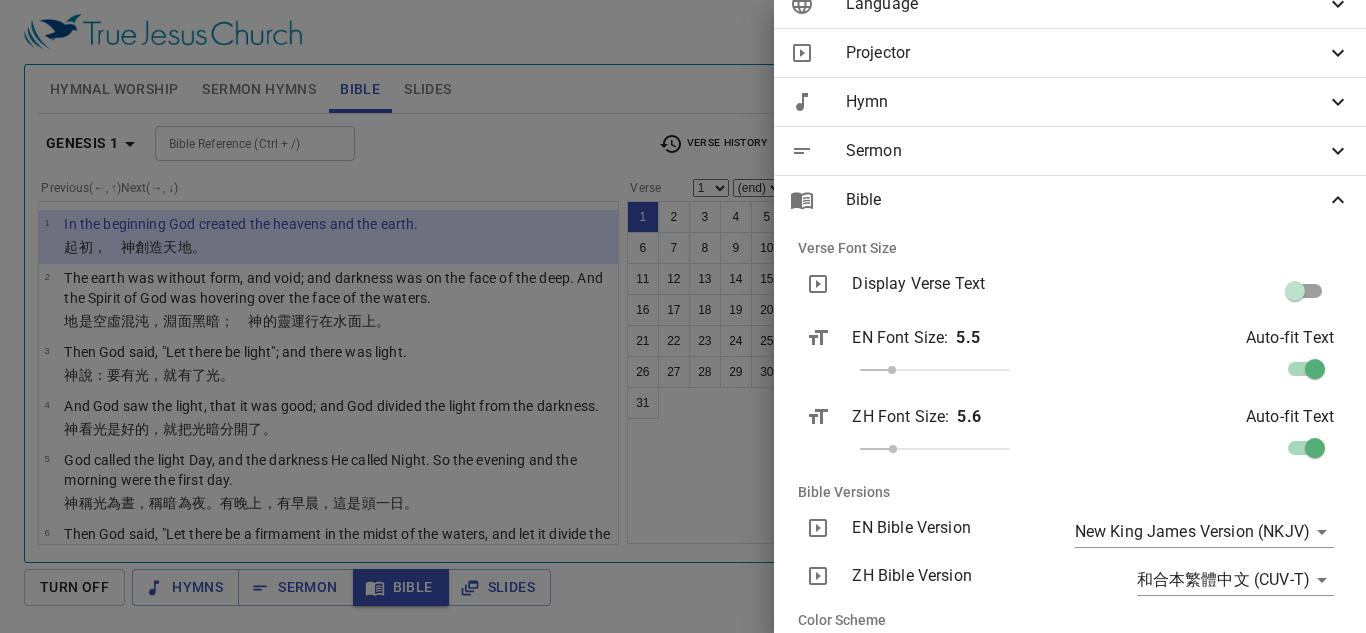 click at bounding box center (1295, 295) 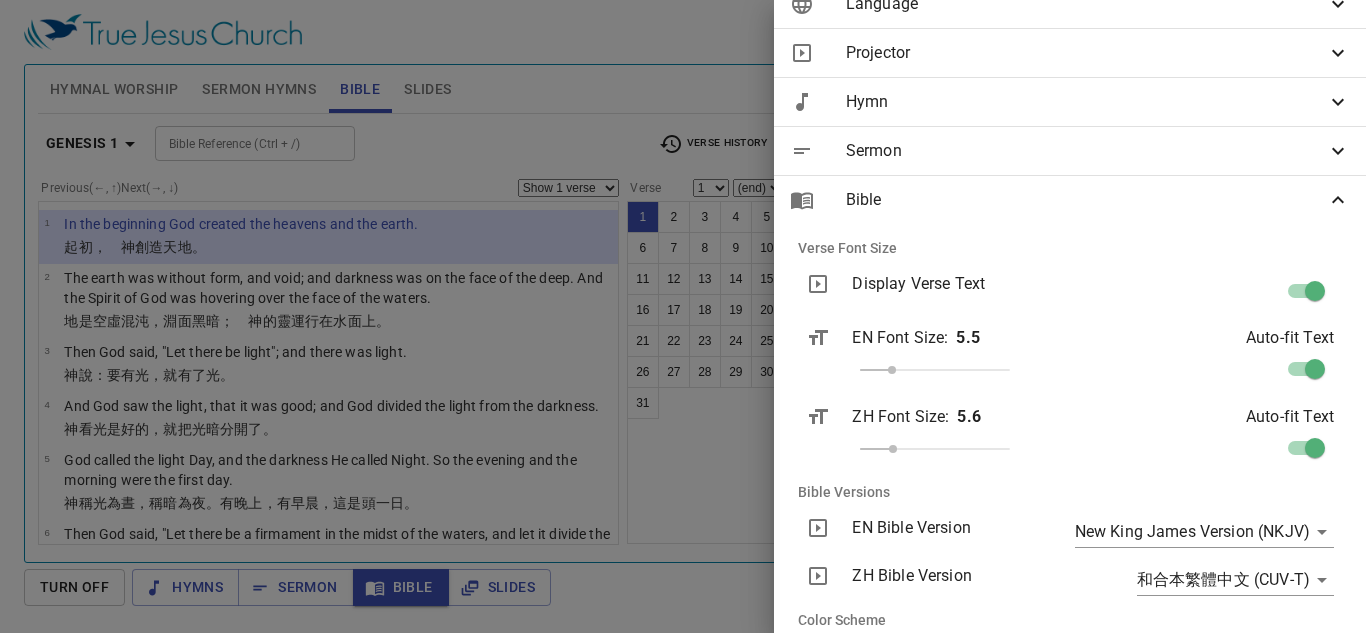 click at bounding box center [1315, 373] 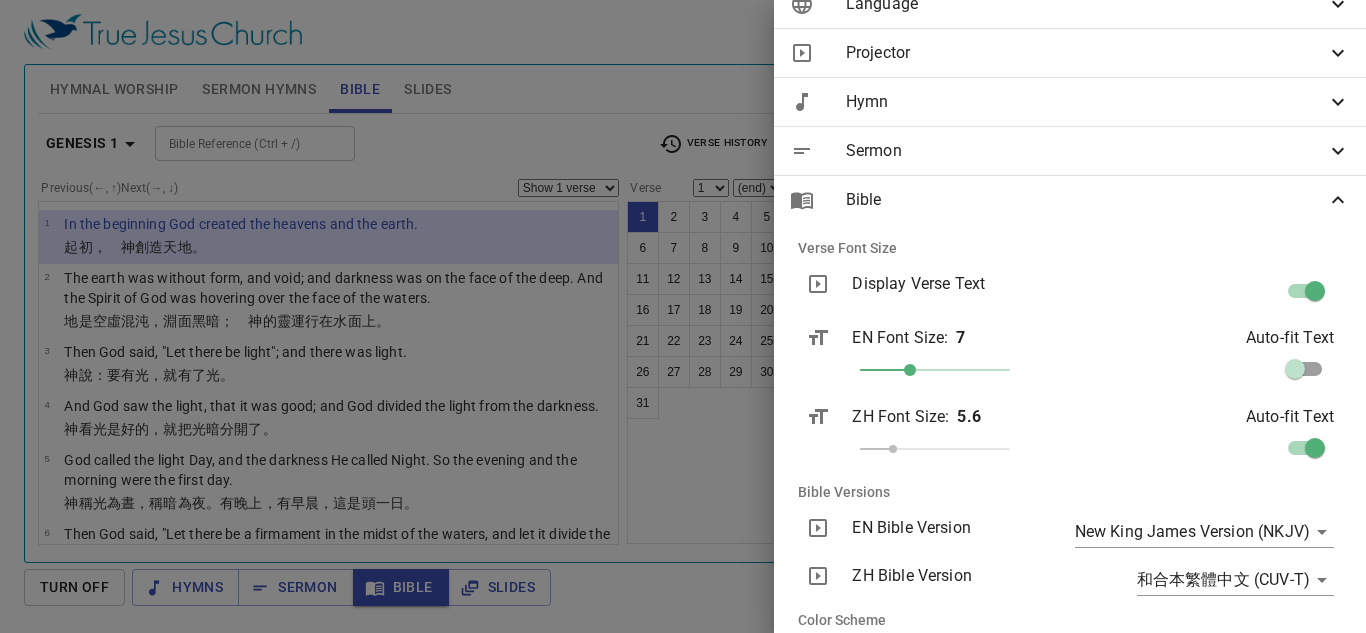 click at bounding box center (910, 370) 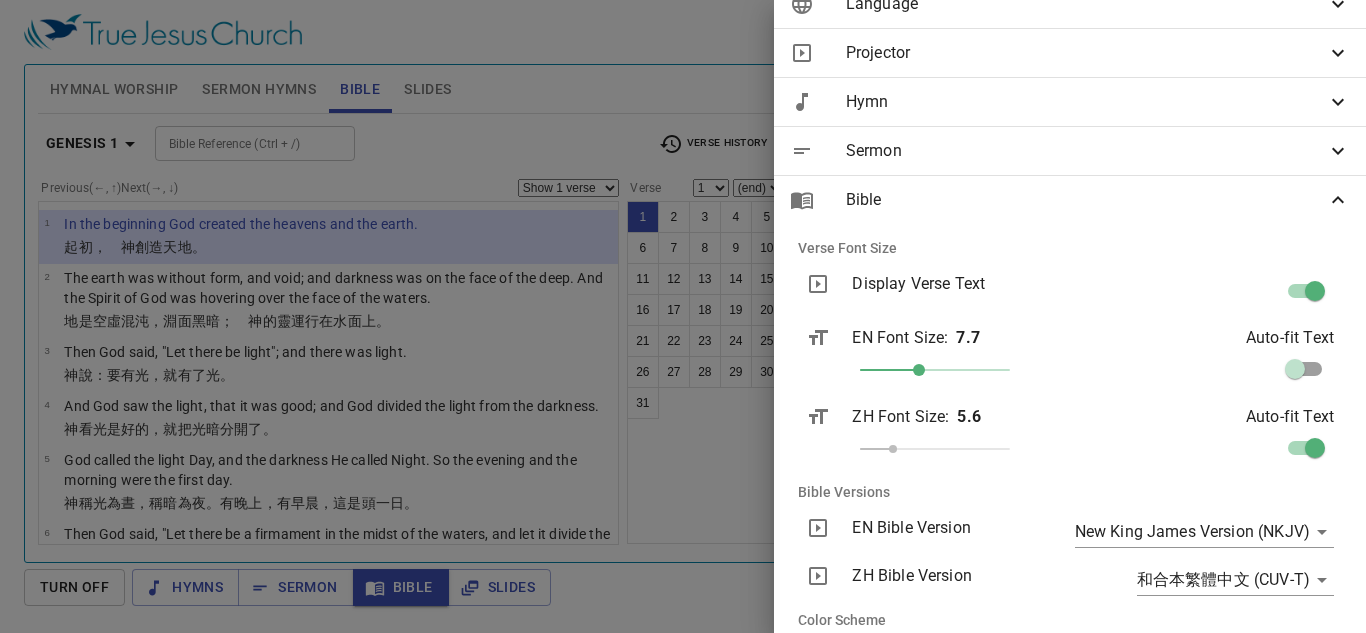 click at bounding box center (919, 370) 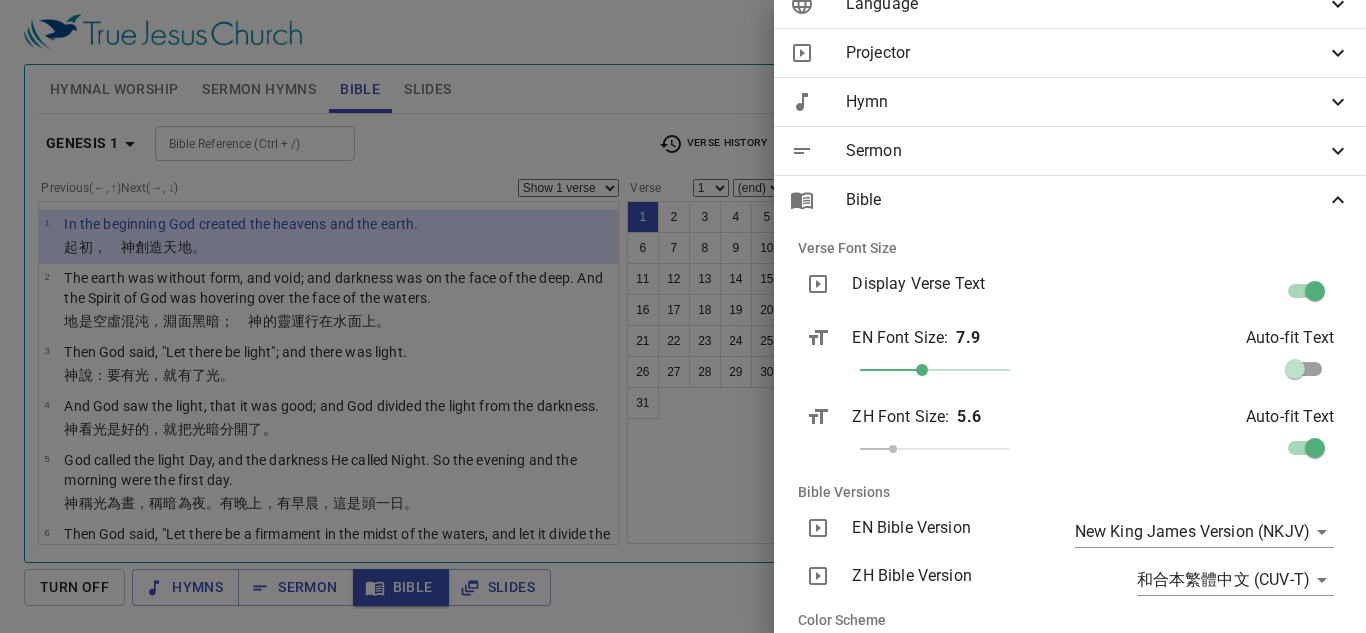 click at bounding box center (922, 370) 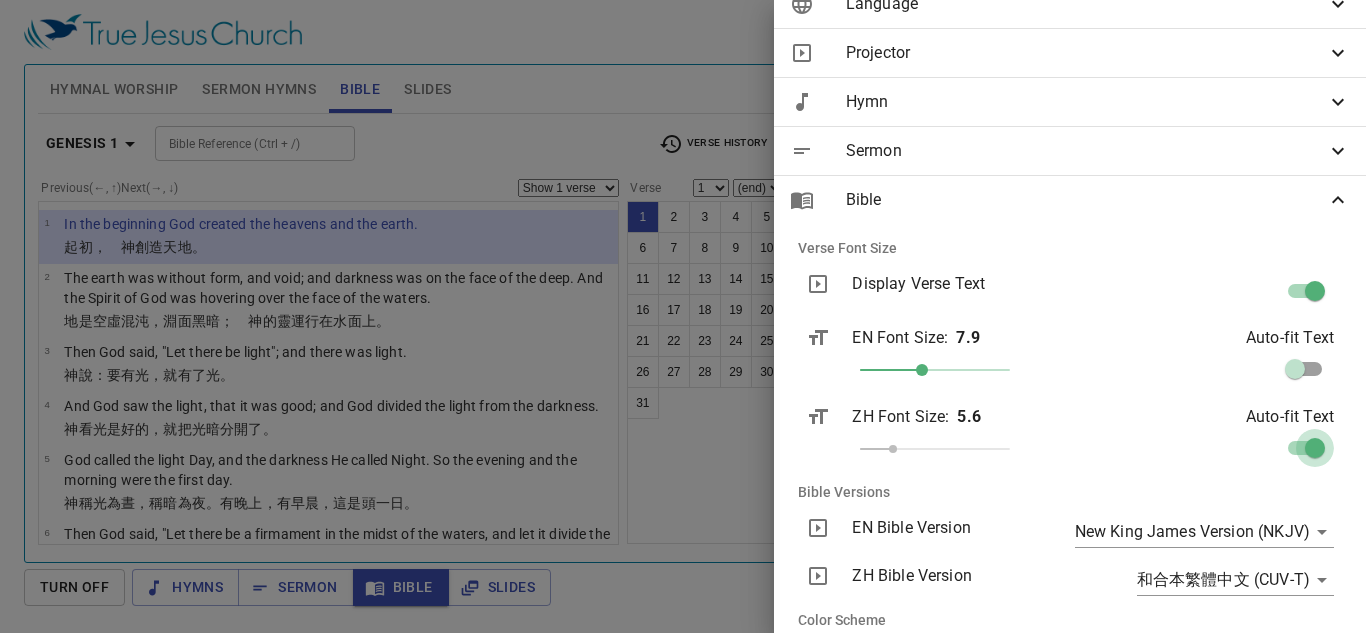 click at bounding box center (1315, 452) 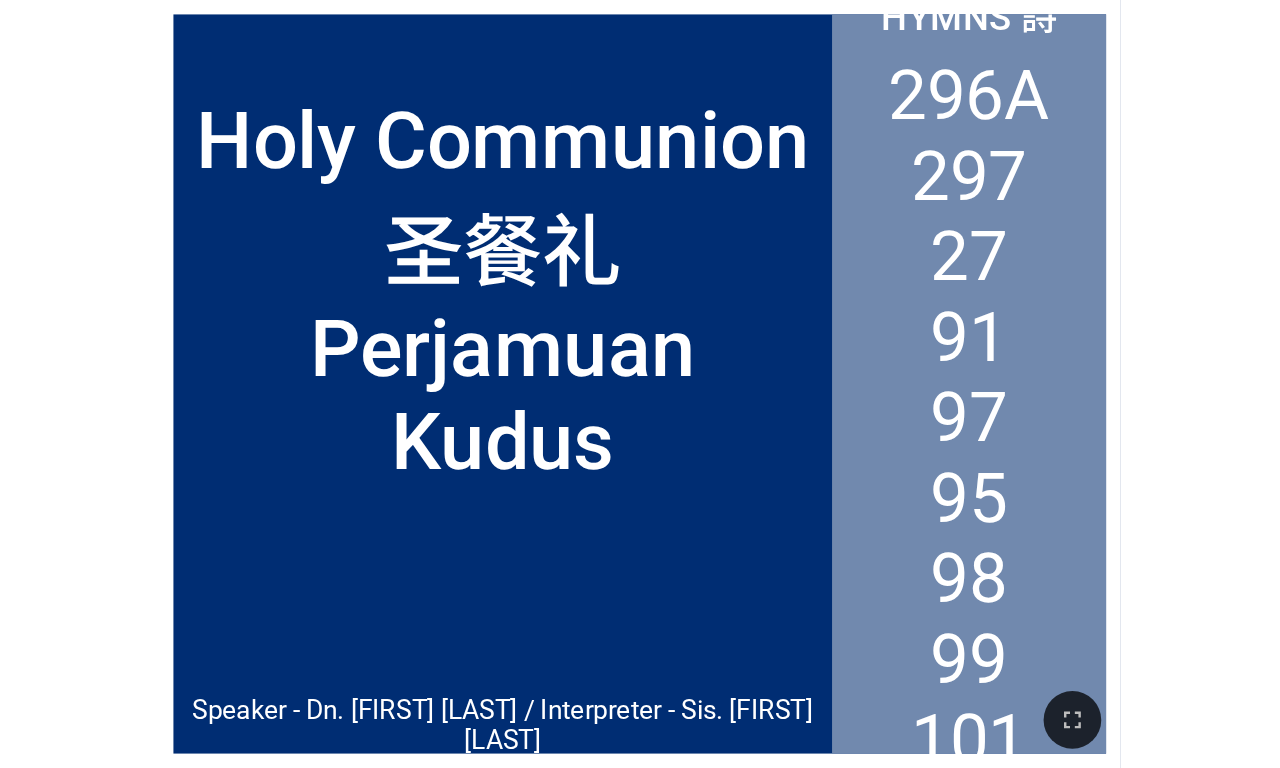 scroll, scrollTop: 0, scrollLeft: 0, axis: both 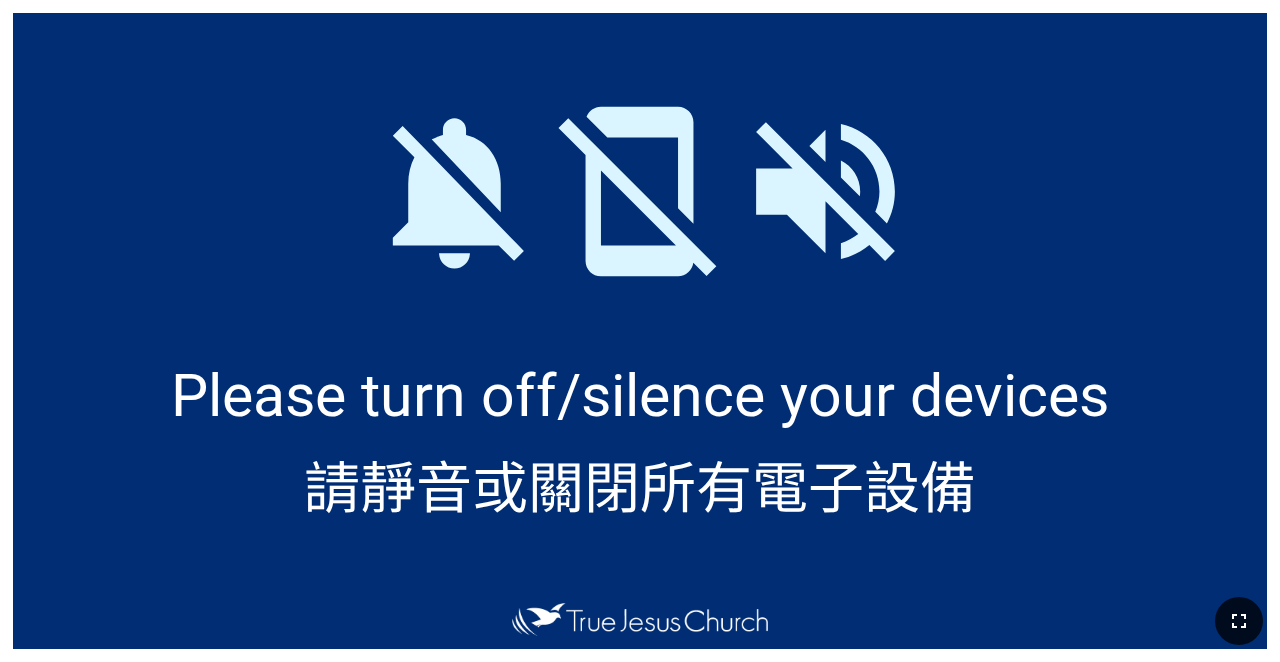click 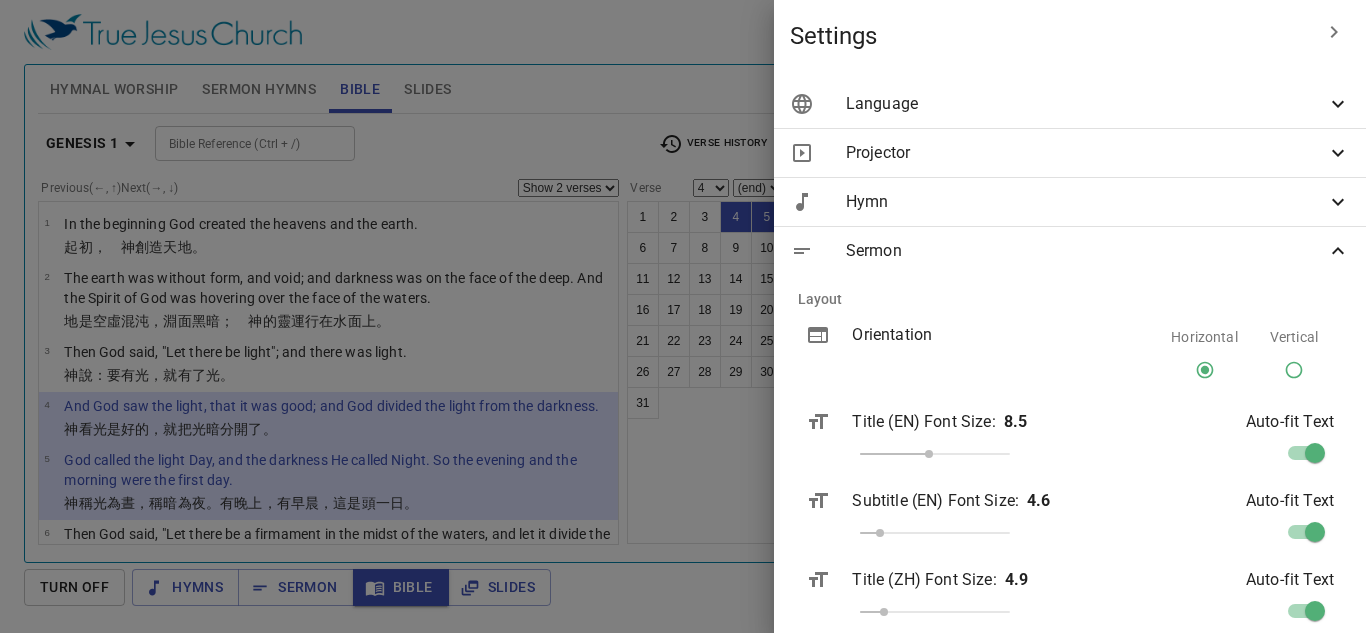 select on "2" 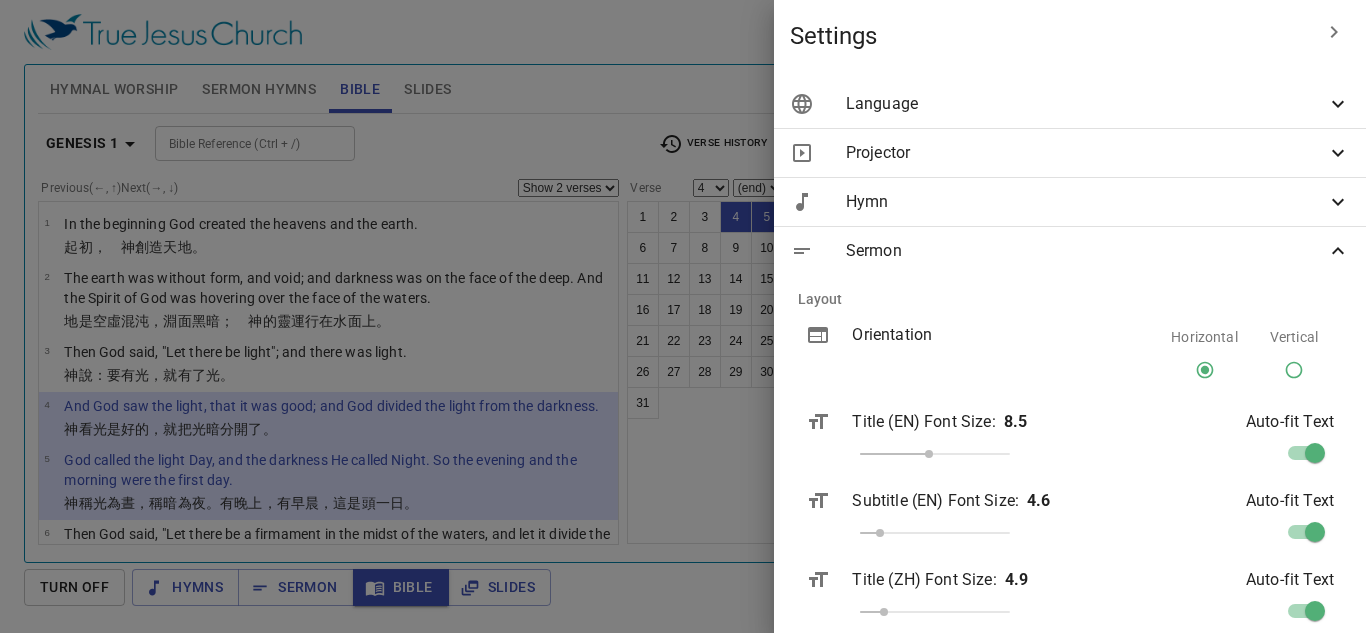click on "Layout Orientation Horizontal Vertical Title (EN) Font Size : 8.5 Auto-fit Text Subtitle (EN) Font Size : 4.6 Auto-fit Text Title (ZH) Font Size : 4.9 Auto-fit Text Subtitle (ZH) Font Size : 5.6 Auto-fit Text Sermon Title Secondary Hymns Load Preset Customize Background #002d73 Text Color (Primary) #ffffff Text Color (Secondary) #daf5ff Accent Background #7189ae Accent Text Color #ffffff Border Color #ffffff" at bounding box center (1070, 565) 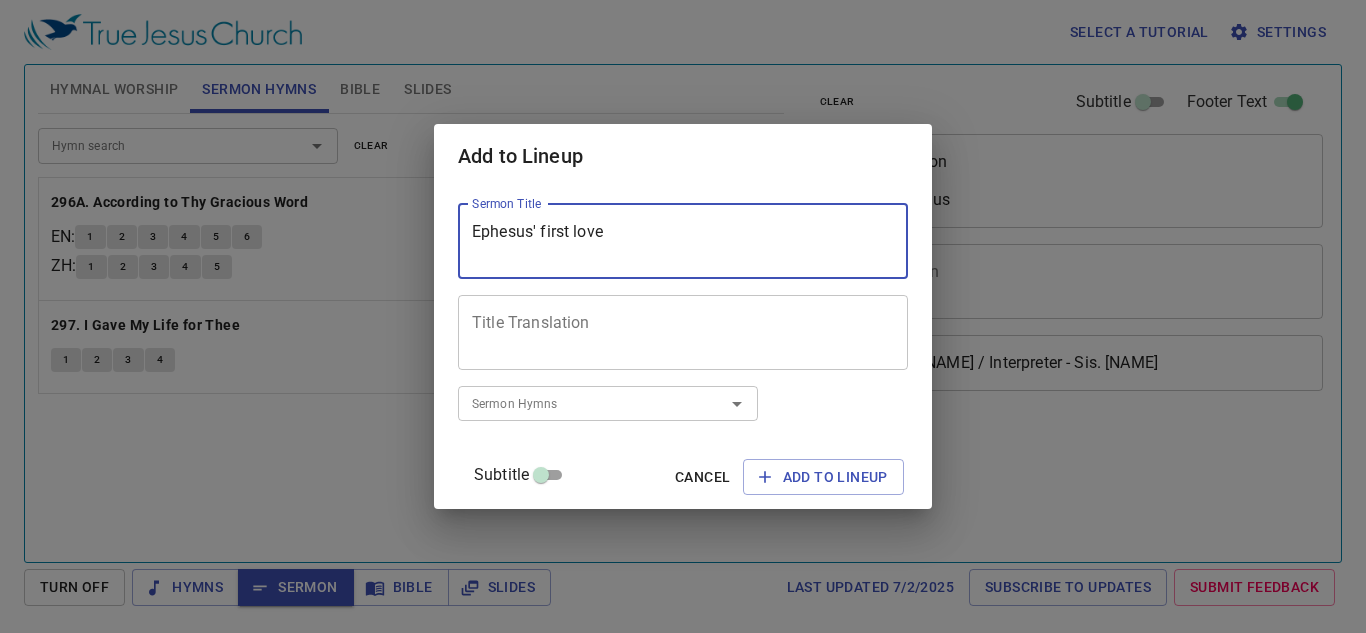 scroll, scrollTop: 0, scrollLeft: 0, axis: both 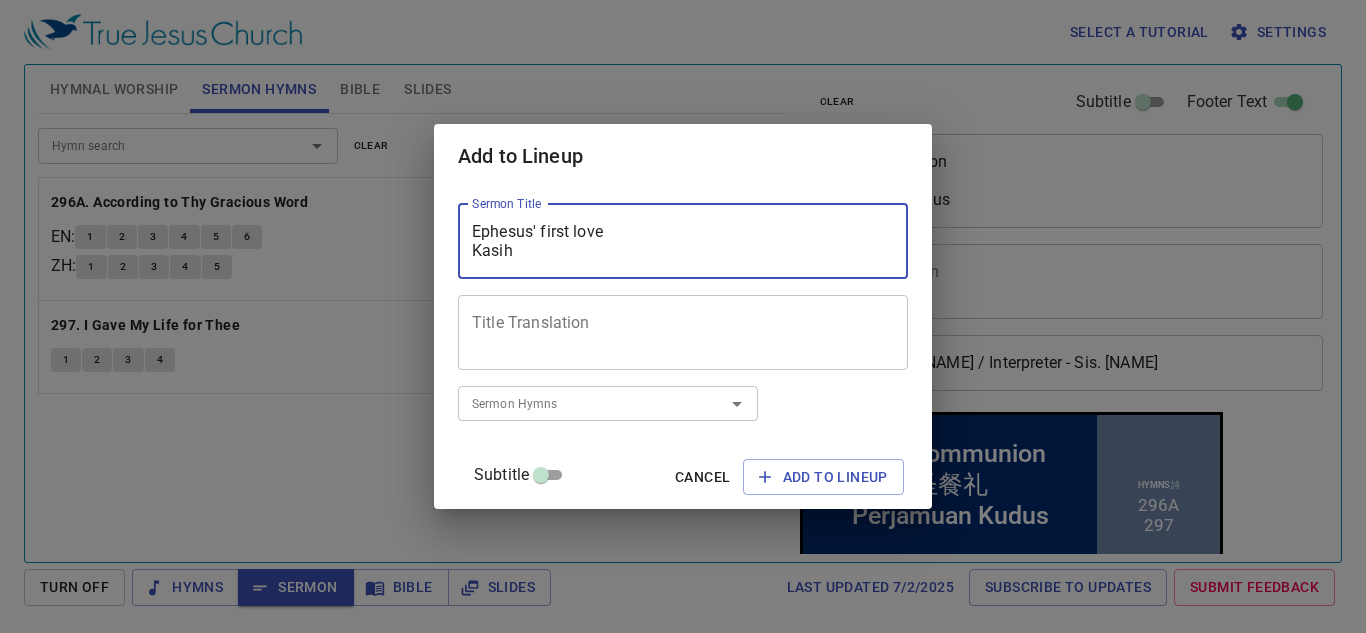 type on "Ephesus' first love
Kasih" 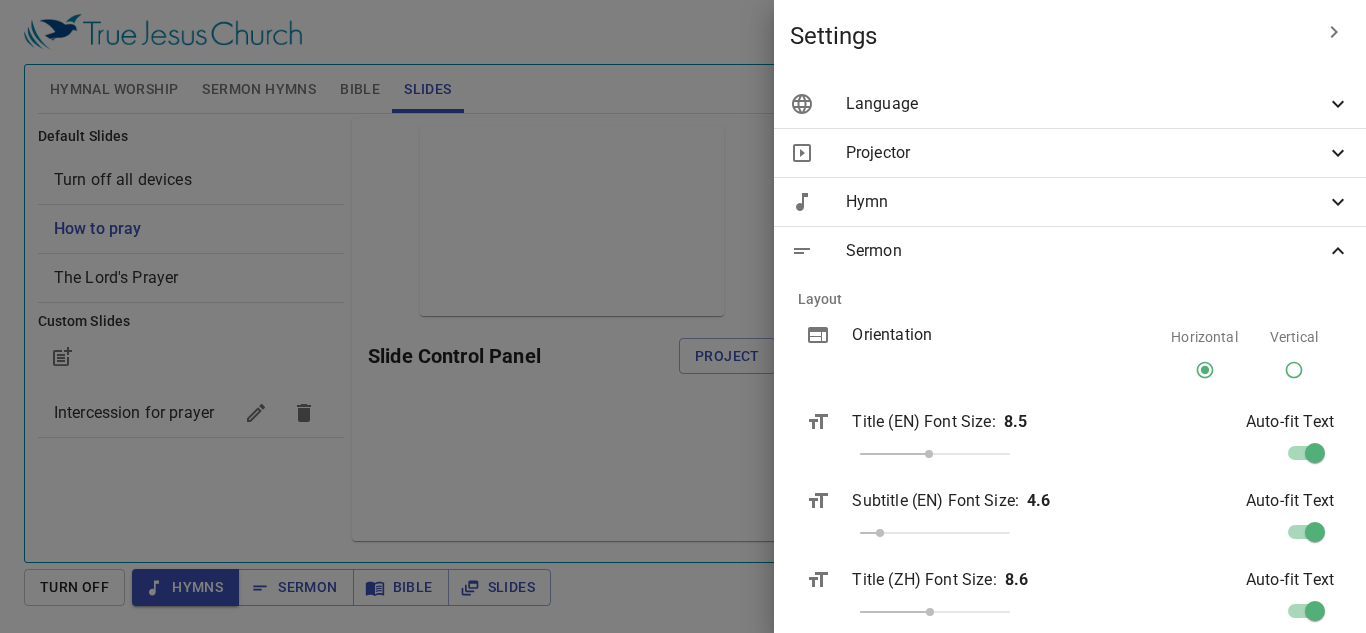 scroll, scrollTop: 0, scrollLeft: 0, axis: both 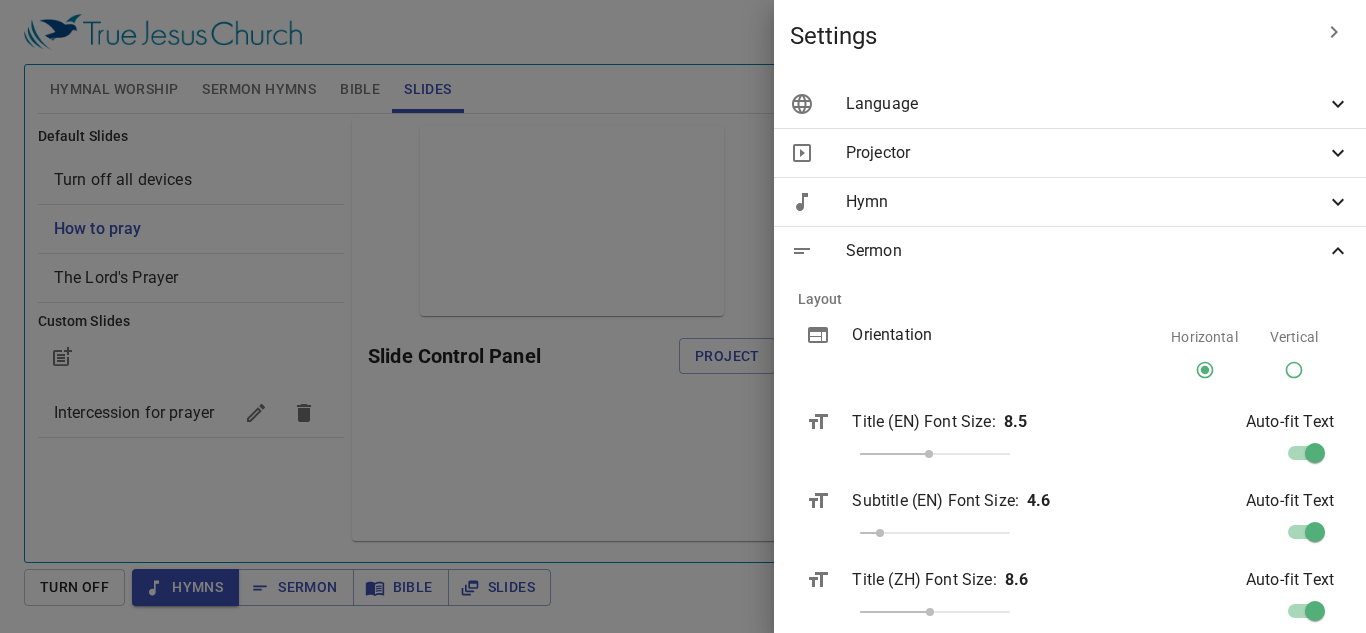 click at bounding box center [683, 316] 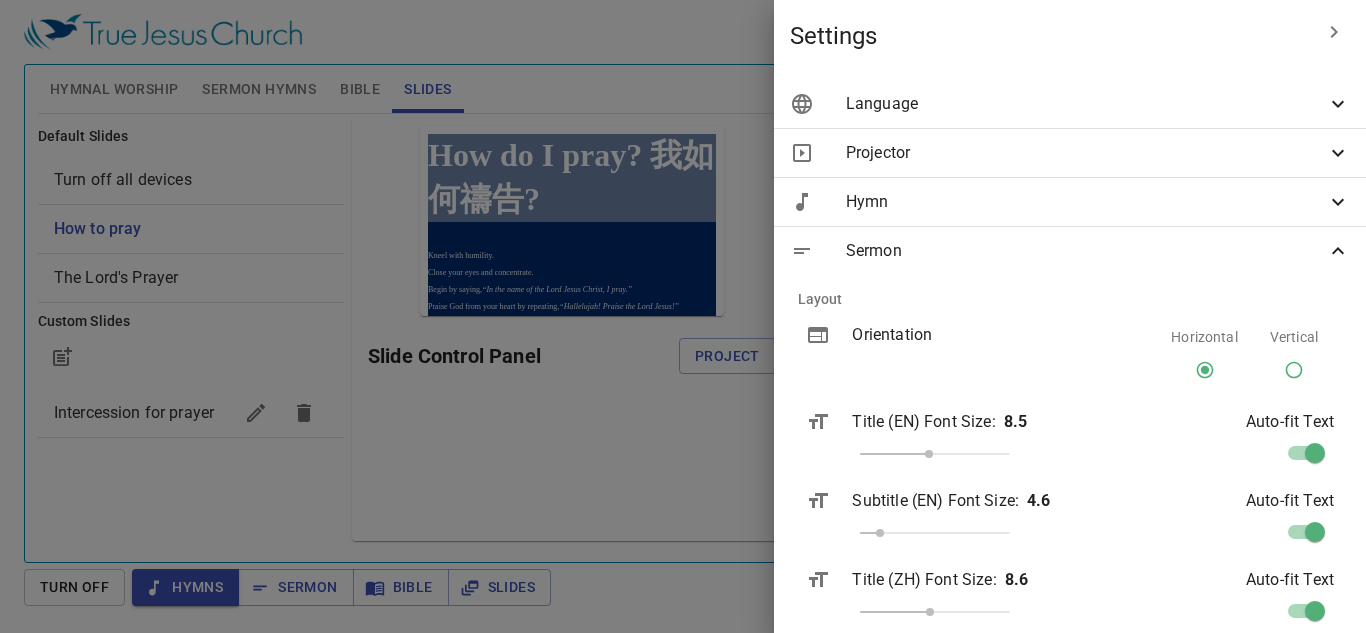 click at bounding box center [683, 316] 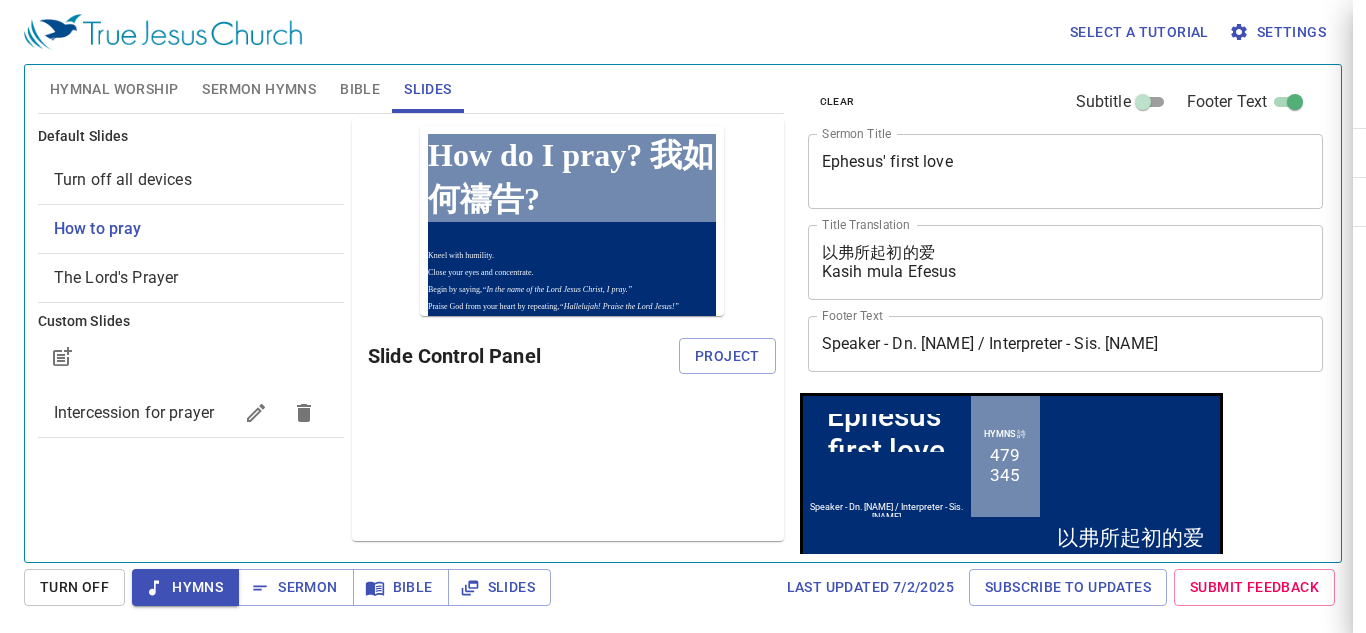 scroll, scrollTop: 0, scrollLeft: 0, axis: both 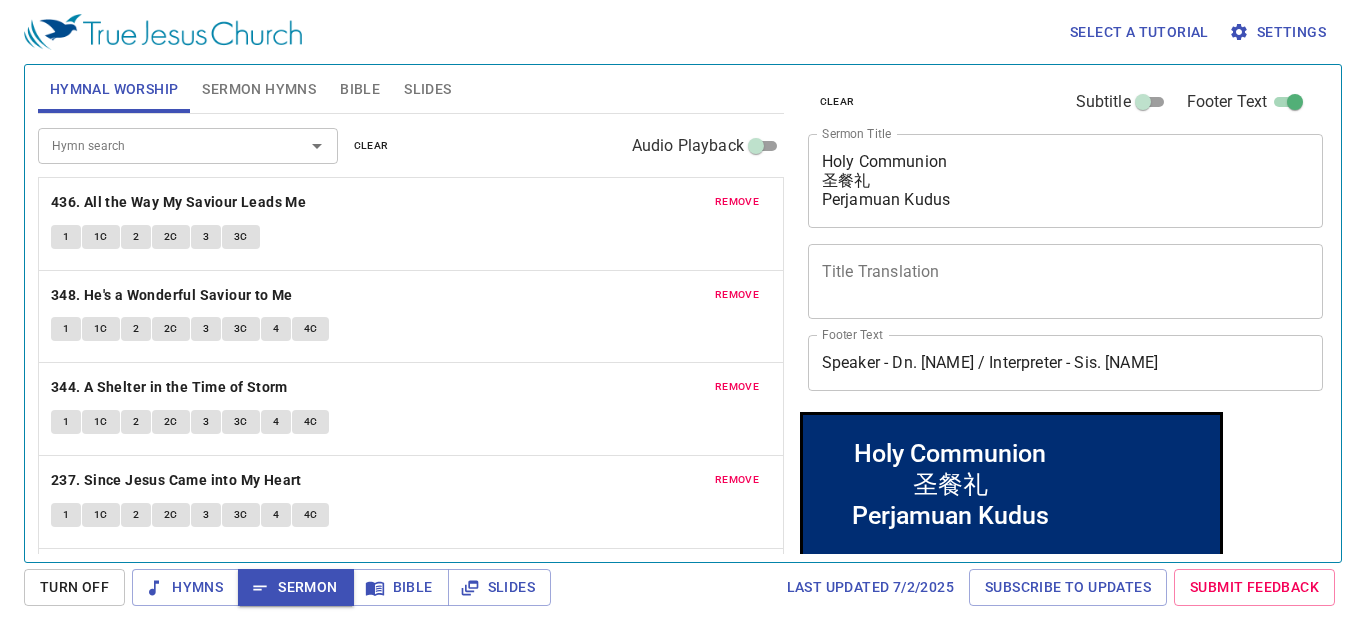 click on "Sermon Hymns" at bounding box center [259, 89] 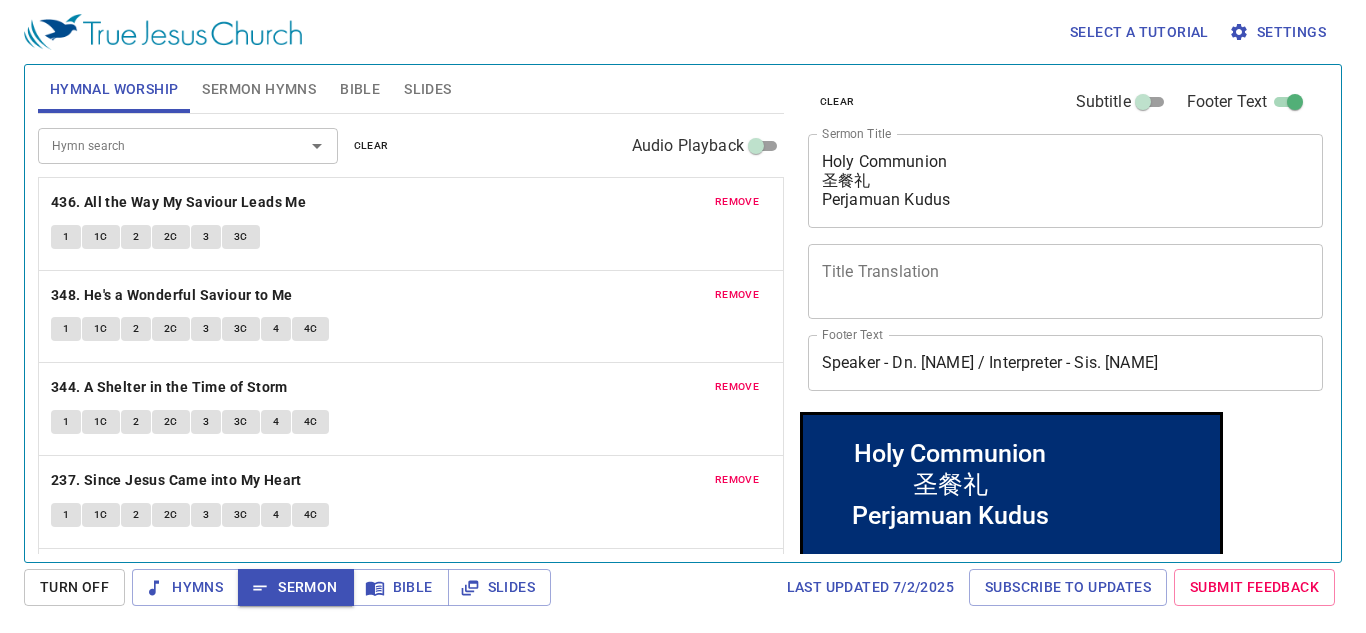 click on "Sermon Hymns" at bounding box center (259, 89) 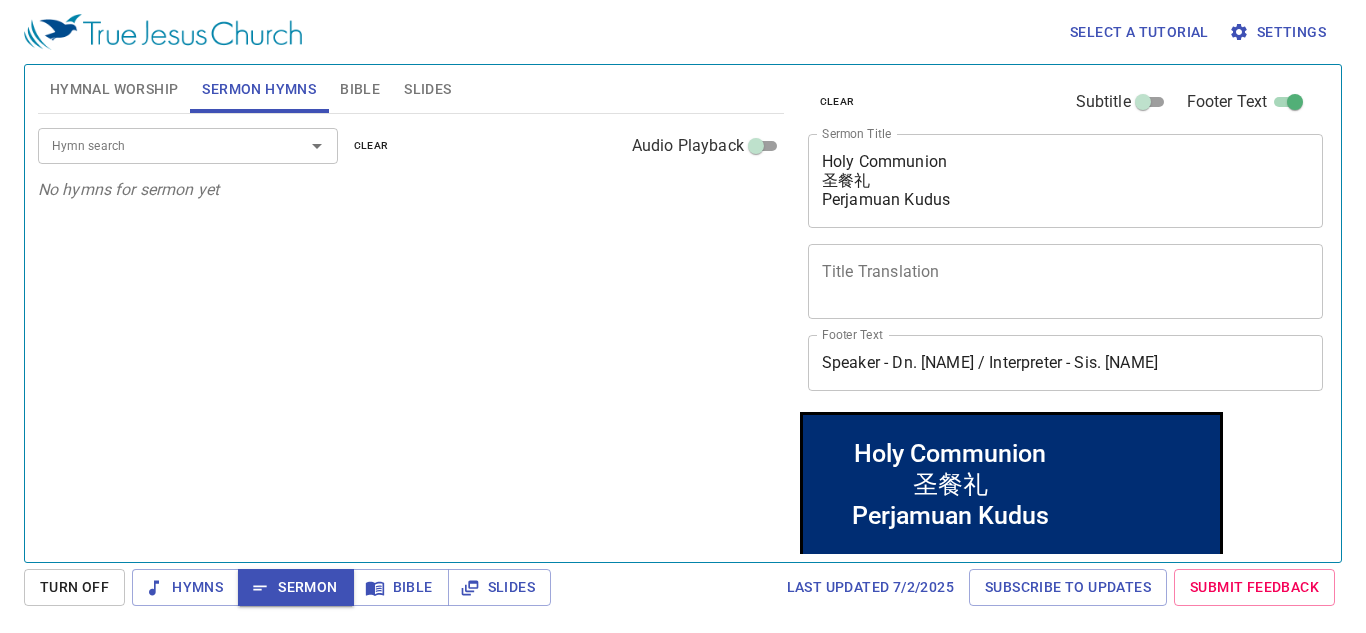 scroll, scrollTop: 346, scrollLeft: 0, axis: vertical 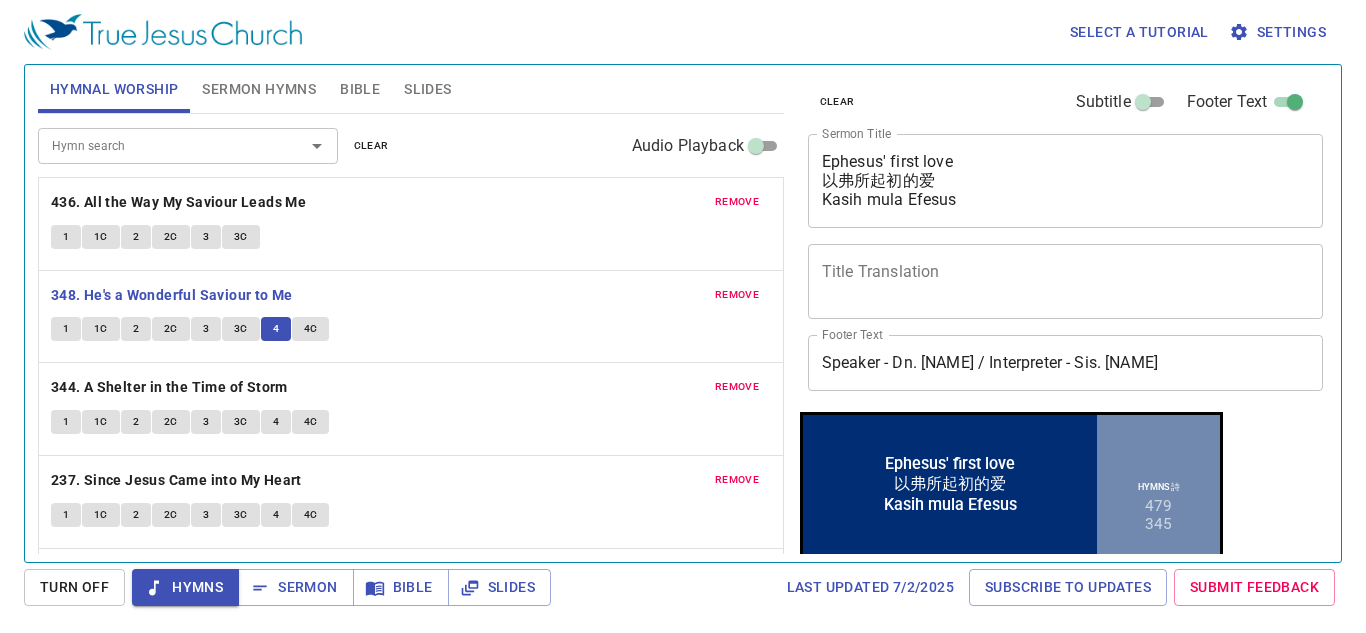 type 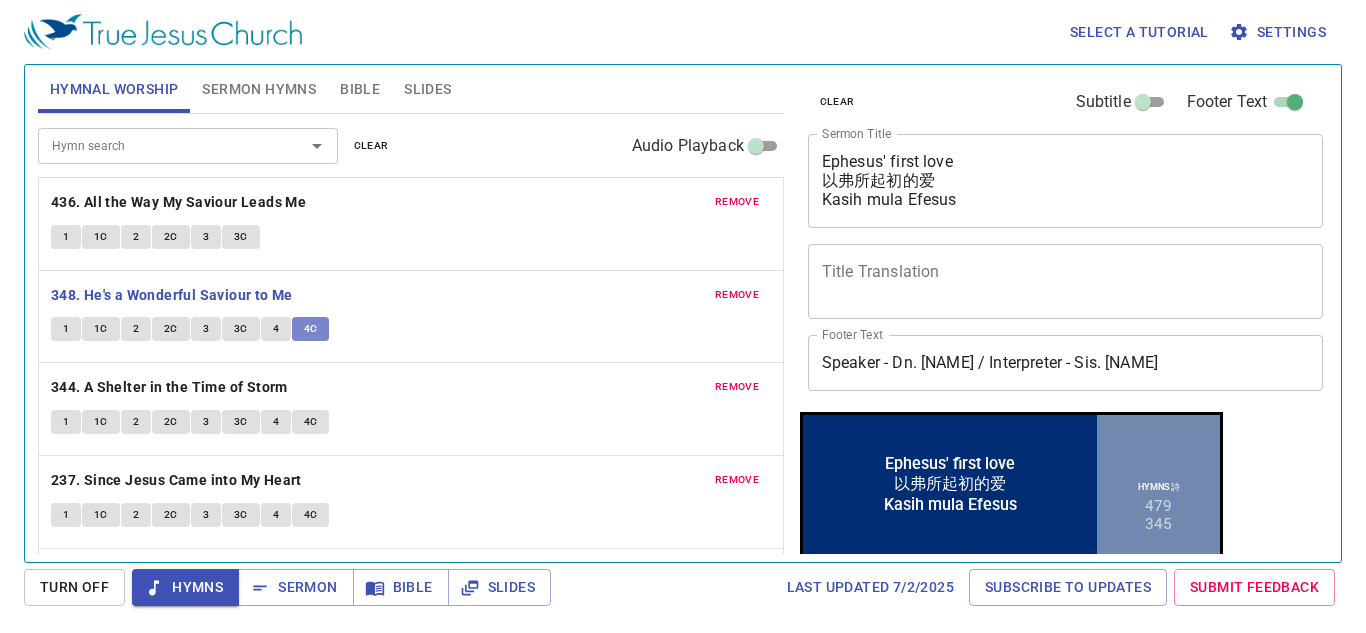 click on "4C" at bounding box center (311, 329) 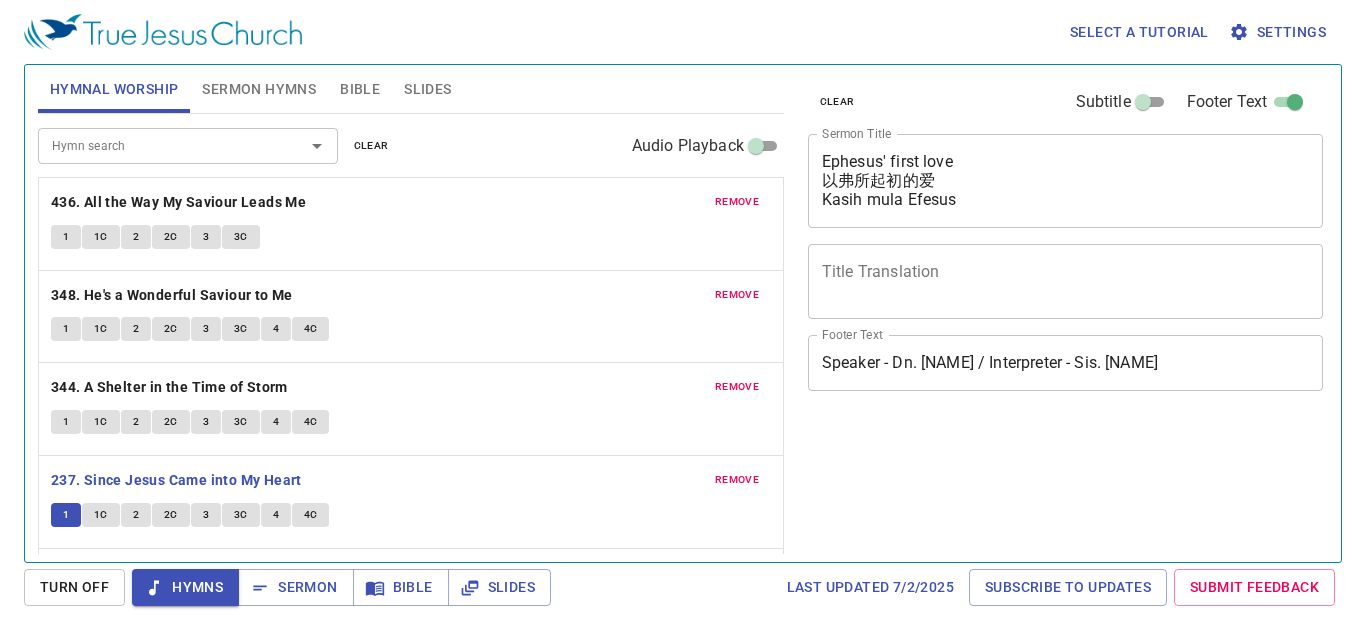 scroll, scrollTop: 0, scrollLeft: 0, axis: both 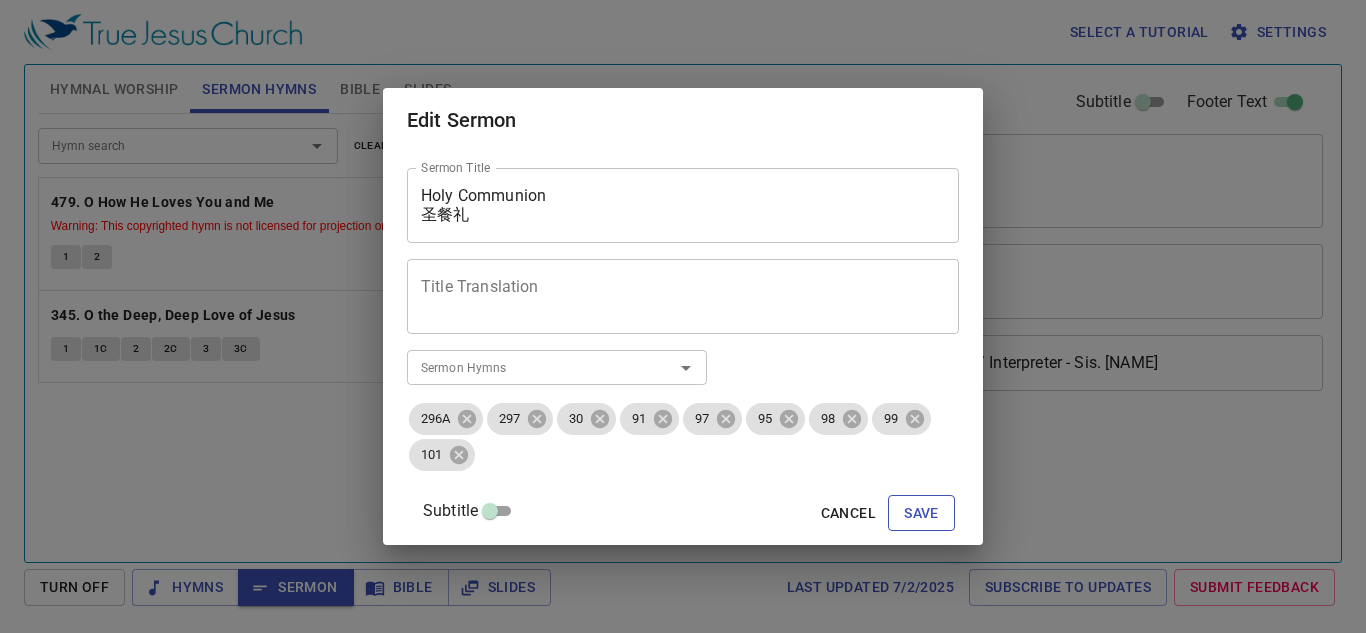click on "Save" at bounding box center [921, 513] 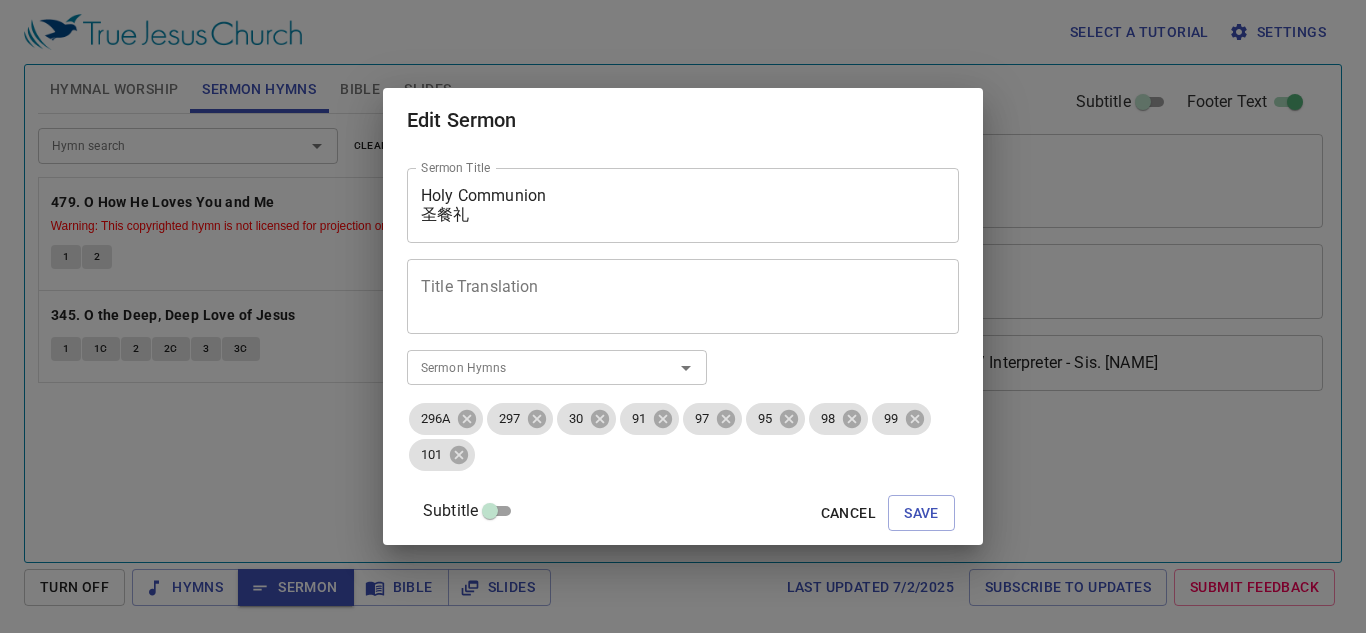 scroll, scrollTop: 0, scrollLeft: 0, axis: both 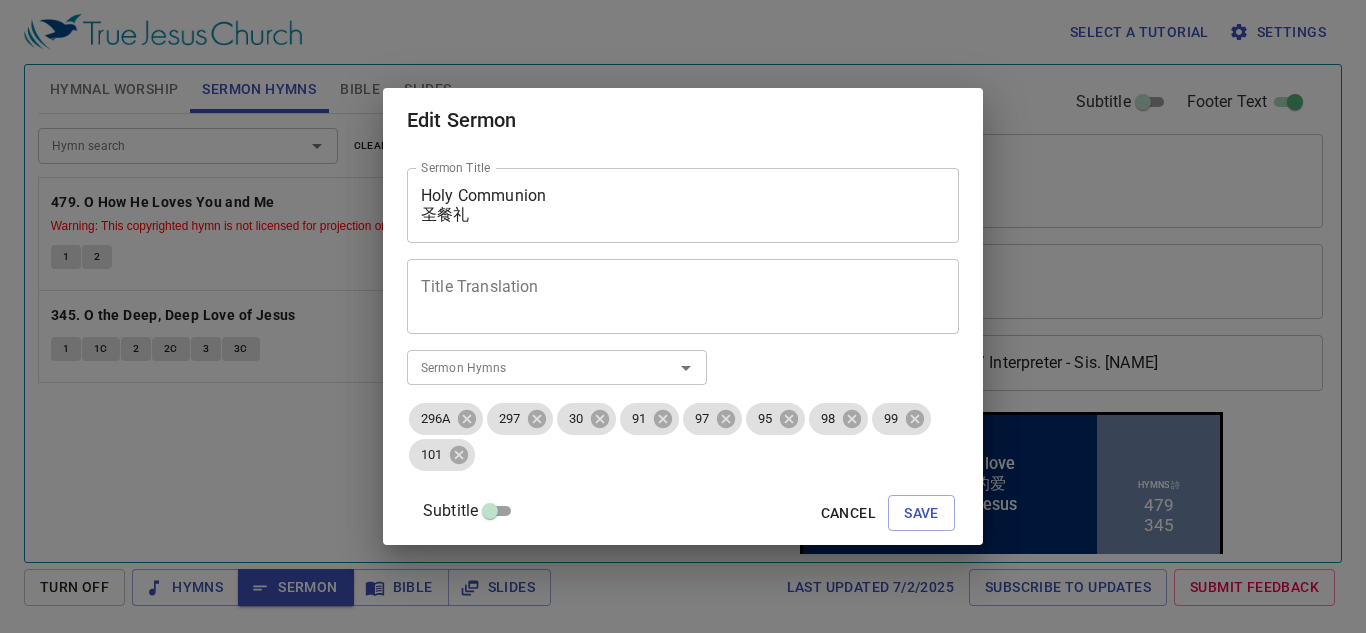 click on "Sermon Title Holy Communion
圣餐礼
Perjamuan Kudus Sermon Title Title Translation Title Translation Subtitle Subtitle Subtitle Translation Subtitle Translation Sermon Hymns Sermon Hymns 296A 297 30 91 97 95 98 99 101 Subtitle Cancel Save" at bounding box center (683, 348) 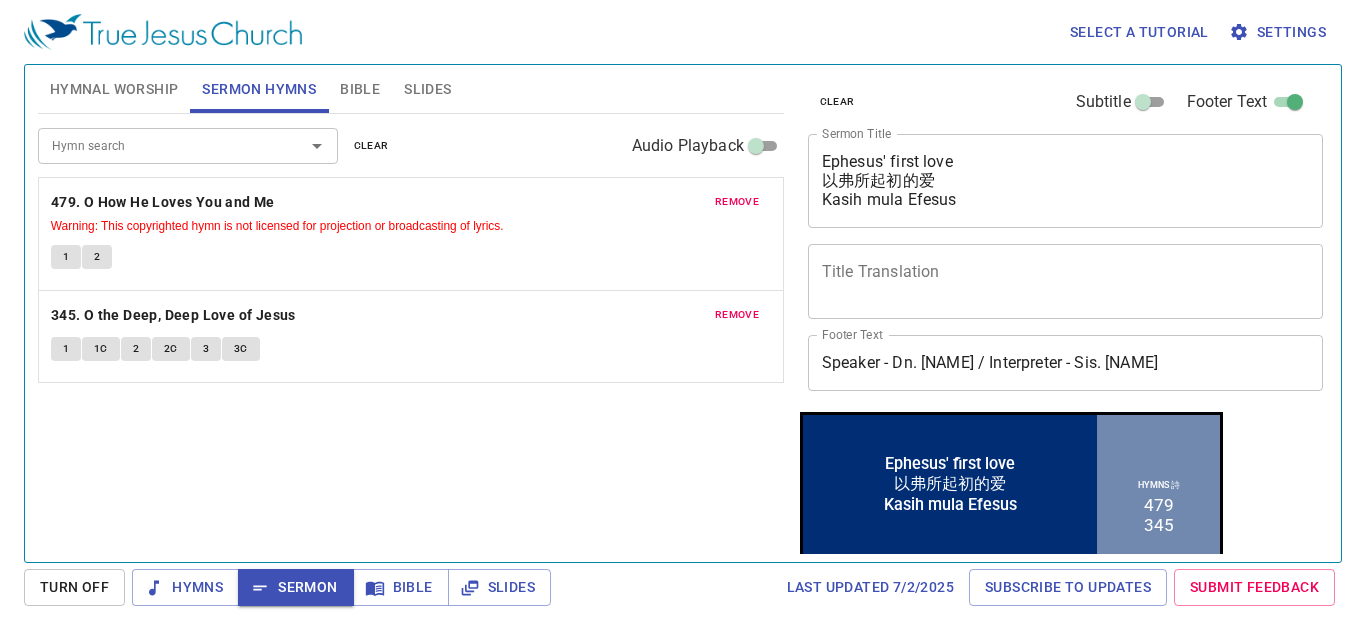 click on "Sermon Title Holy Communion
圣餐礼
Perjamuan Kudus Sermon Title Title Translation Title Translation Subtitle Subtitle Subtitle Translation Subtitle Translation Sermon Hymns Sermon Hymns 296A 297 30 91 97 95 98 99 101 Subtitle Cancel Add to Lineup" at bounding box center (683, 348) 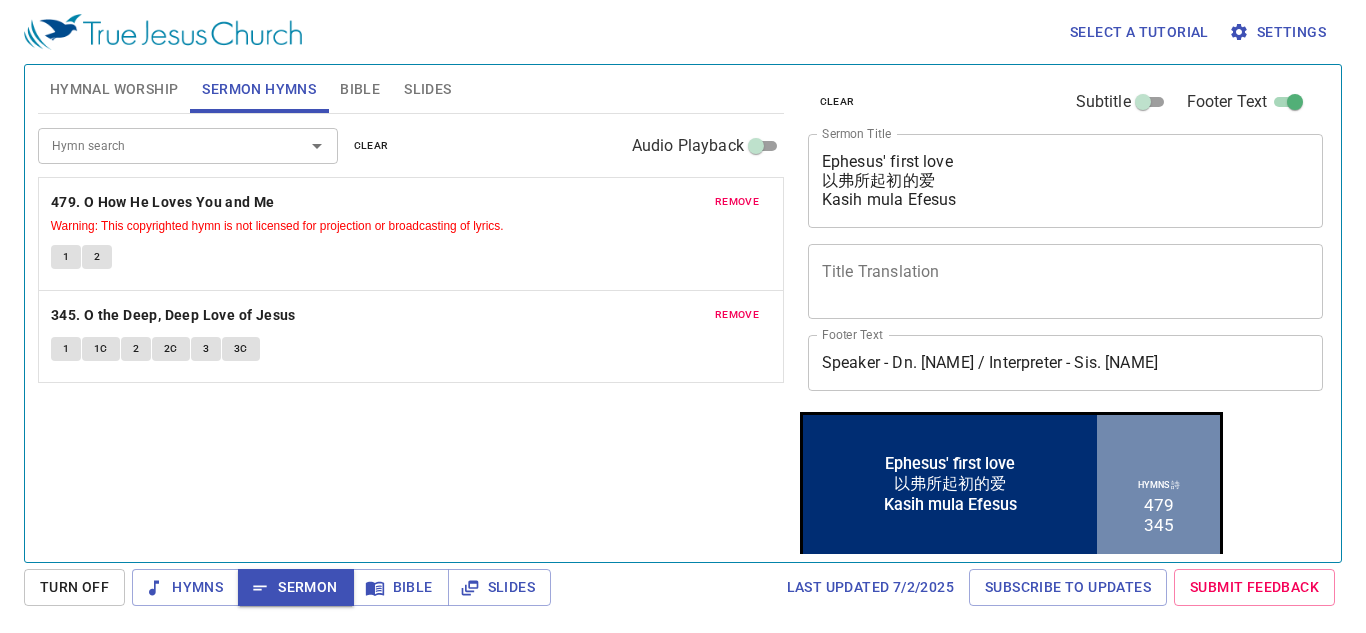 click on "Sermon Title Holy Communion
圣餐礼
Perjamuan Kudus Sermon Title Title Translation Title Translation Subtitle Subtitle Subtitle Translation Subtitle Translation Sermon Hymns Sermon Hymns 296A 297 30 91 97 95 98 99 101 Subtitle Cancel Add to Lineup" at bounding box center (683, 348) 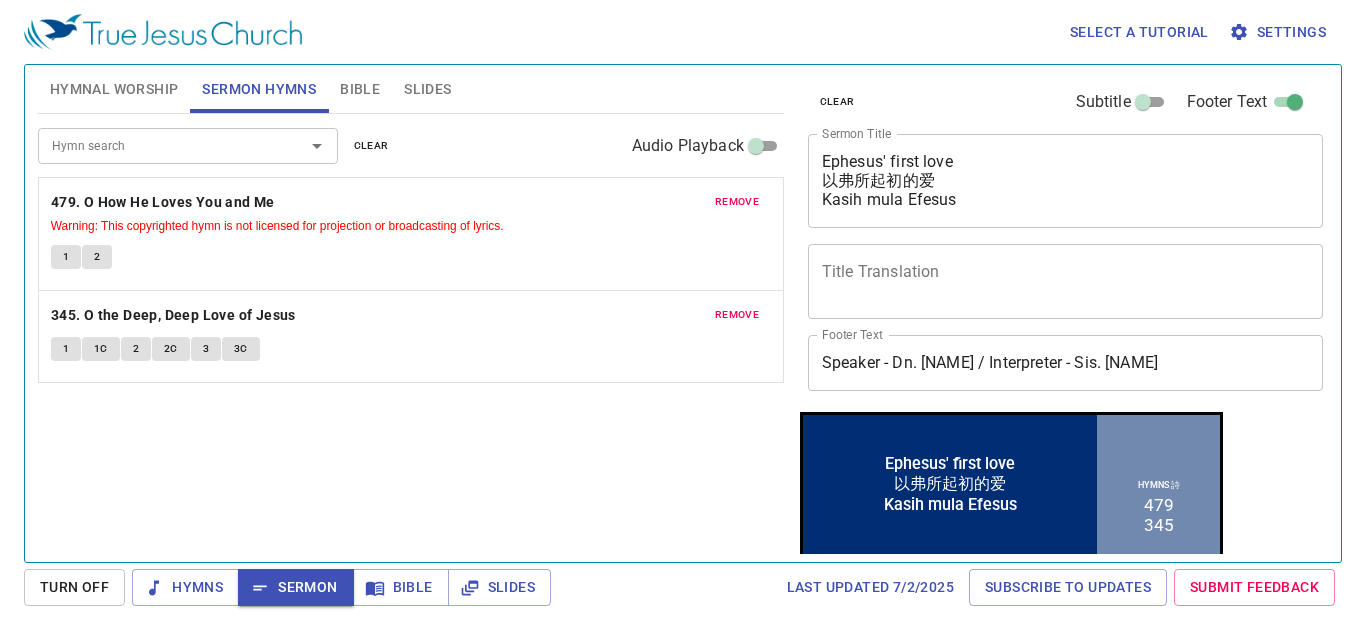 click on "Sermon Title Holy Communion
圣餐礼
Perjamuan Kudus Sermon Title Title Translation Title Translation Subtitle Subtitle Subtitle Translation Subtitle Translation Sermon Hymns Sermon Hymns 296A 297 30 91 97 95 98 99 101 Subtitle Cancel Add to Lineup" at bounding box center [683, 348] 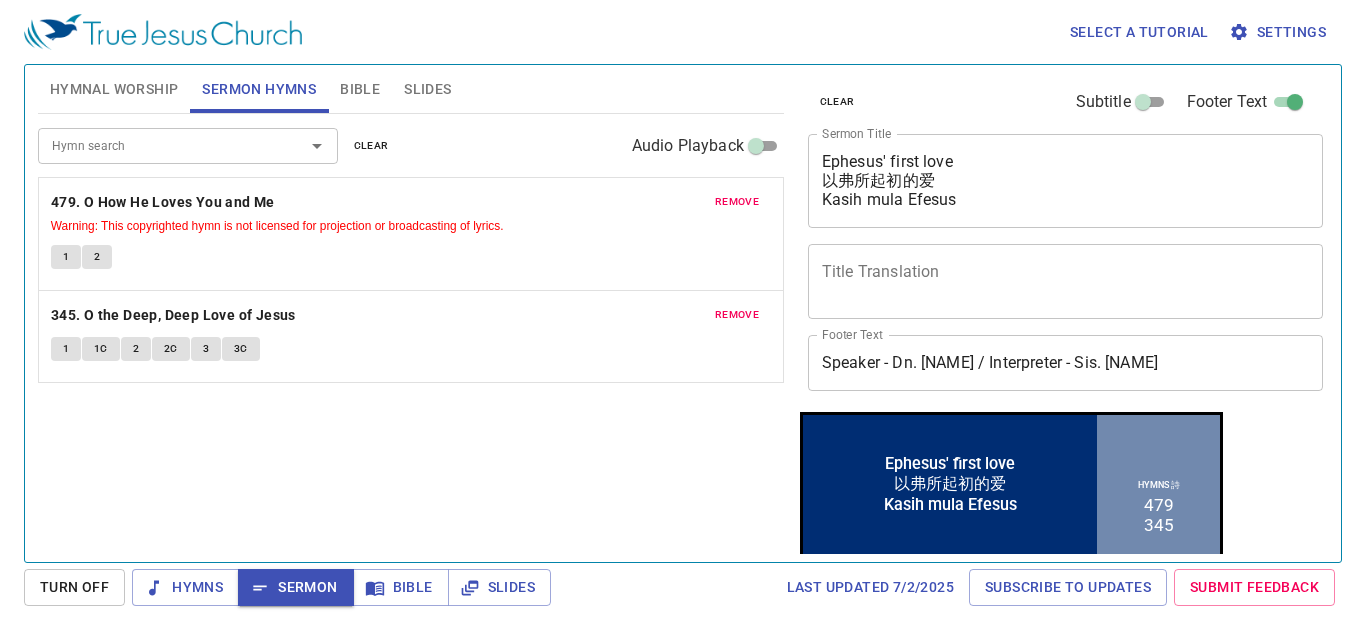 click on "Sermon Title Holy Communion
圣餐礼
Perjamuan Kudus Sermon Title Title Translation Title Translation Subtitle Subtitle Subtitle Translation Subtitle Translation Sermon Hymns Sermon Hymns 296A 297 30 91 97 95 98 99 101 Subtitle Cancel Add to Lineup" at bounding box center [683, 348] 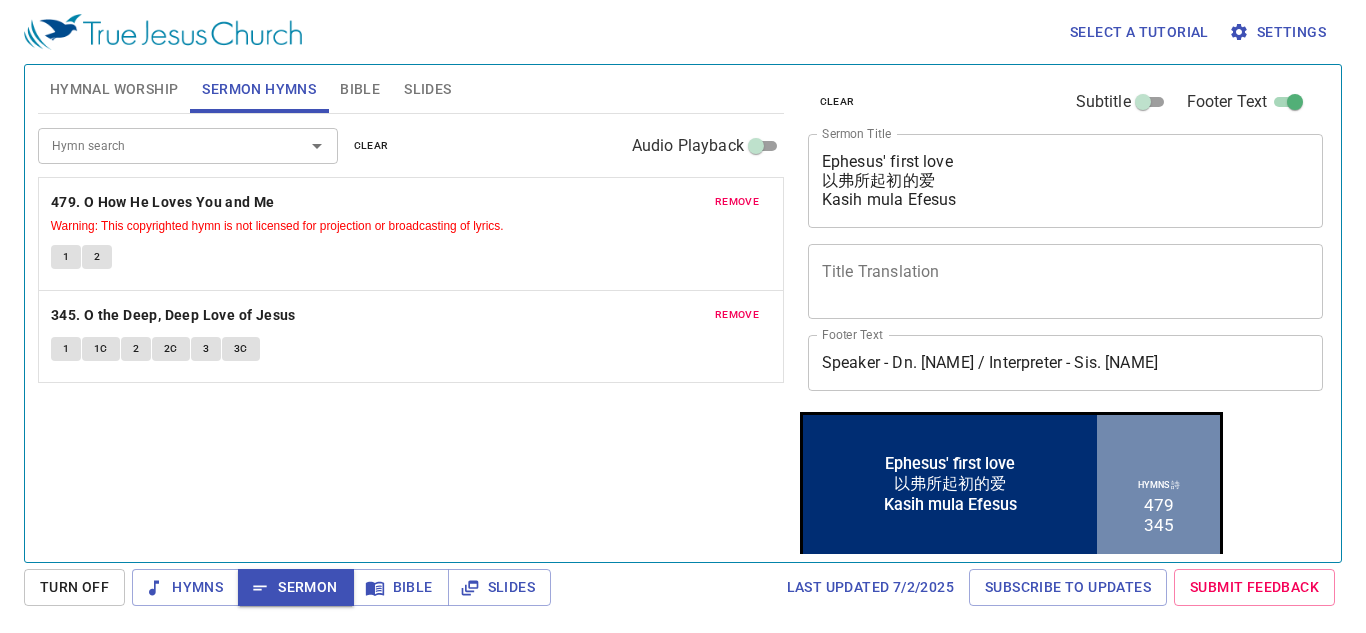 scroll, scrollTop: 346, scrollLeft: 0, axis: vertical 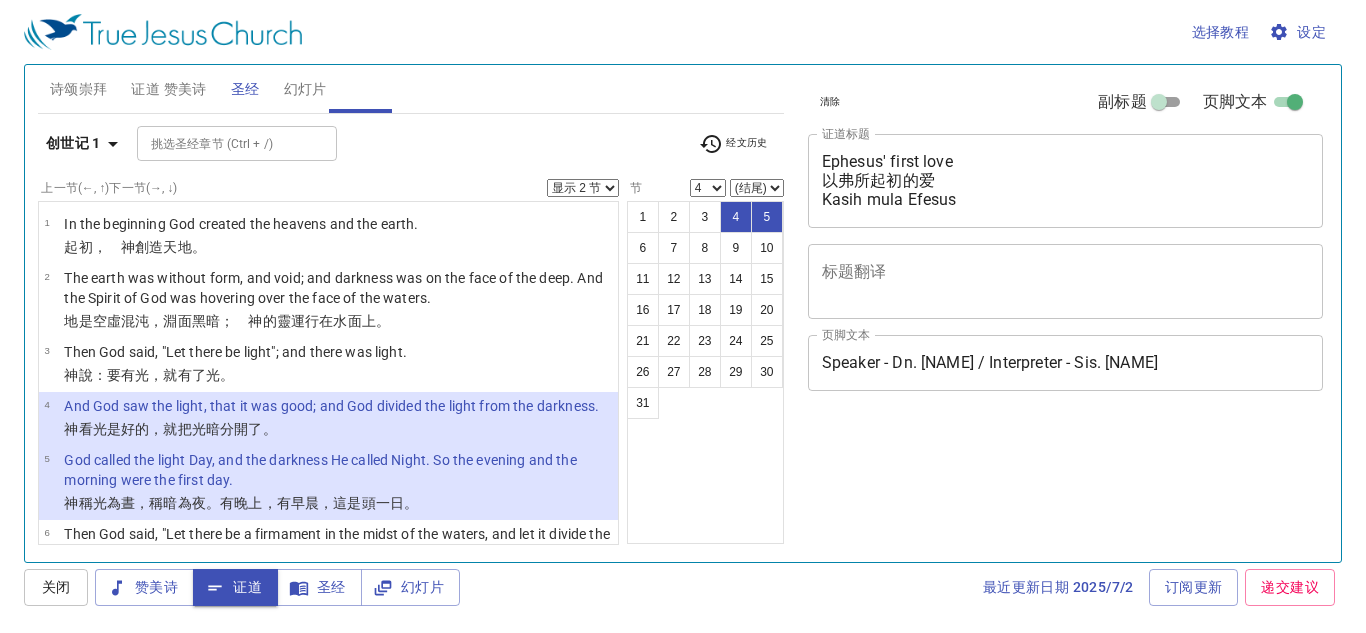 select on "2" 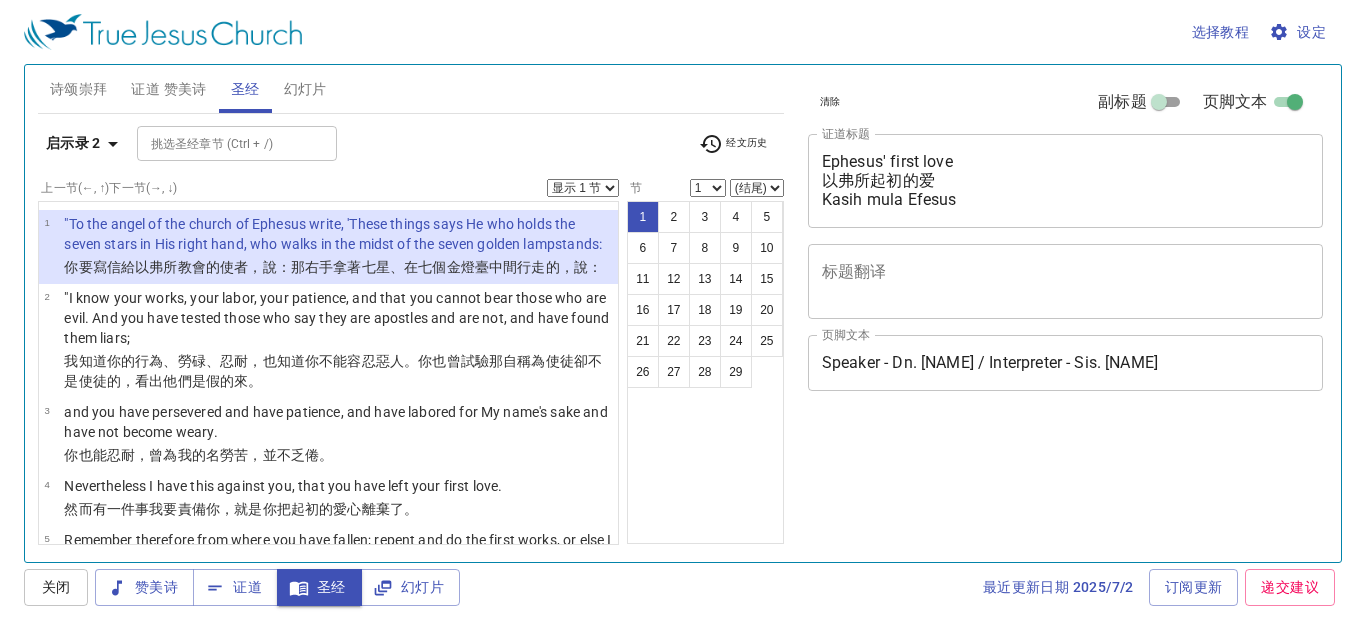 scroll, scrollTop: 0, scrollLeft: 0, axis: both 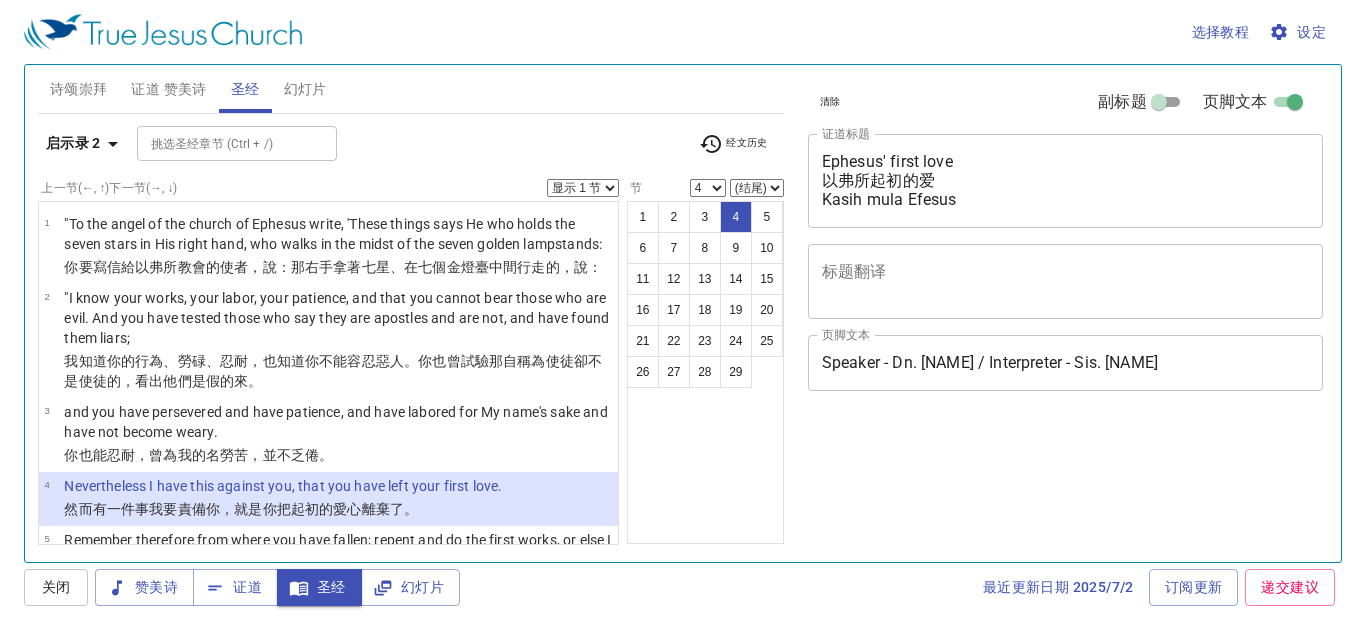 select on "4" 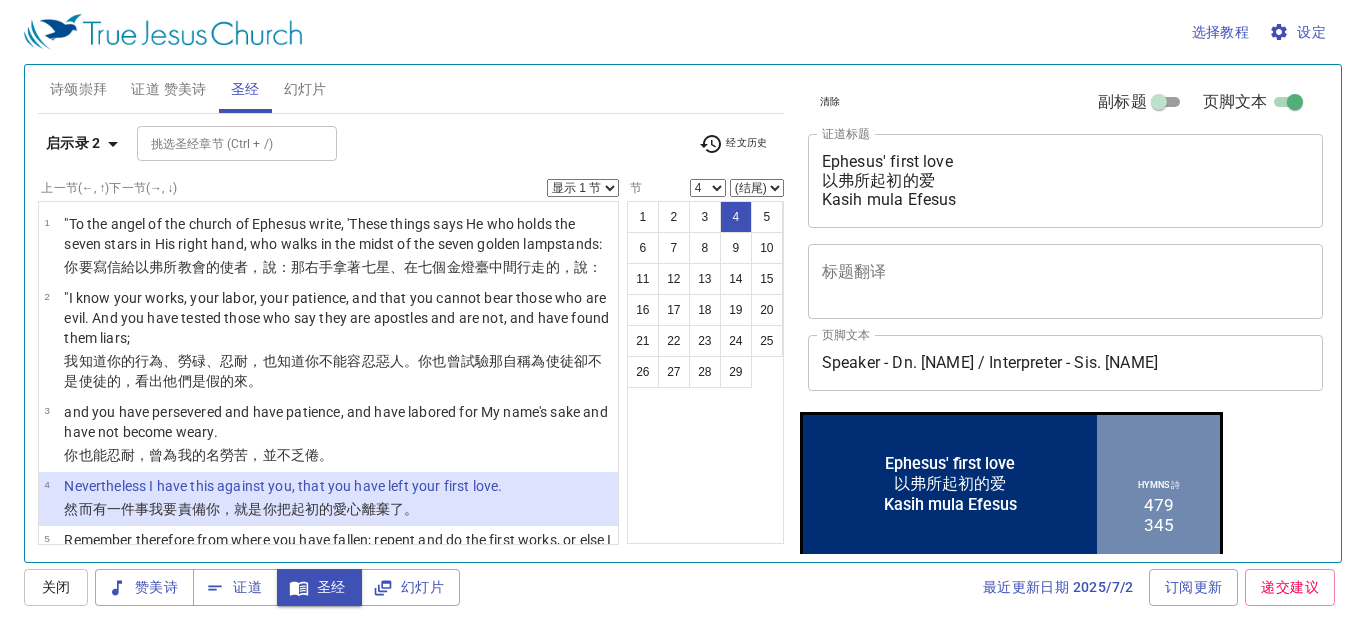 scroll, scrollTop: 166, scrollLeft: 0, axis: vertical 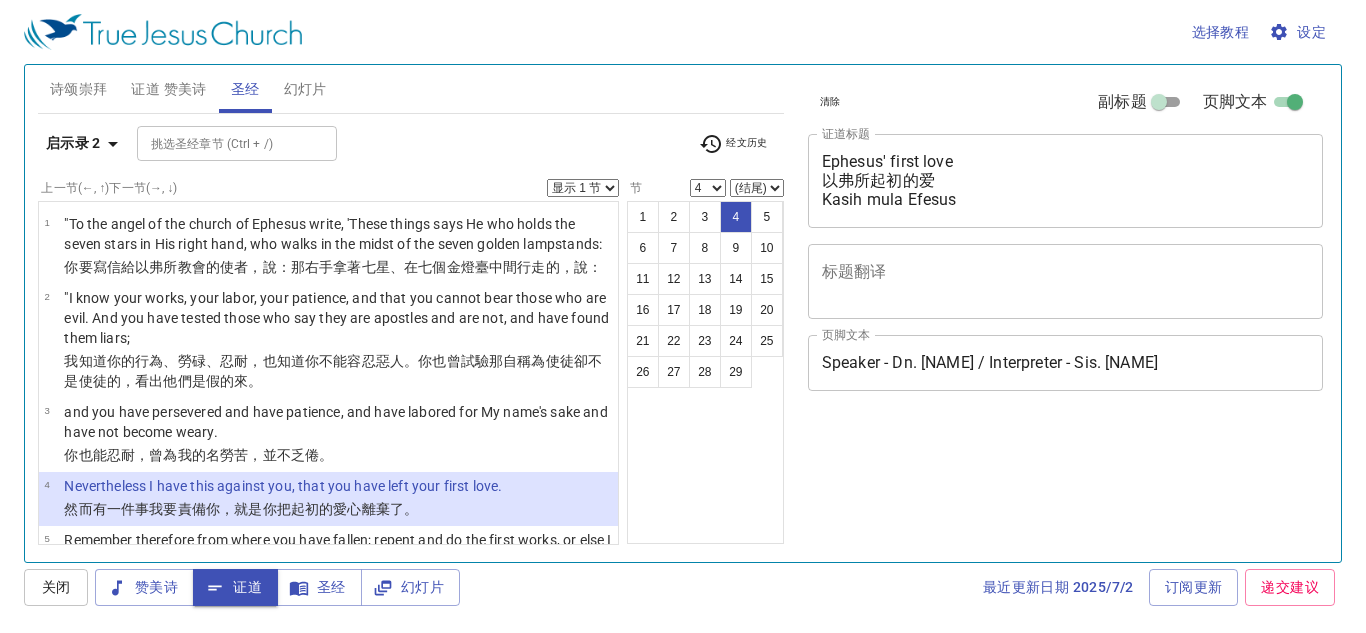 select on "4" 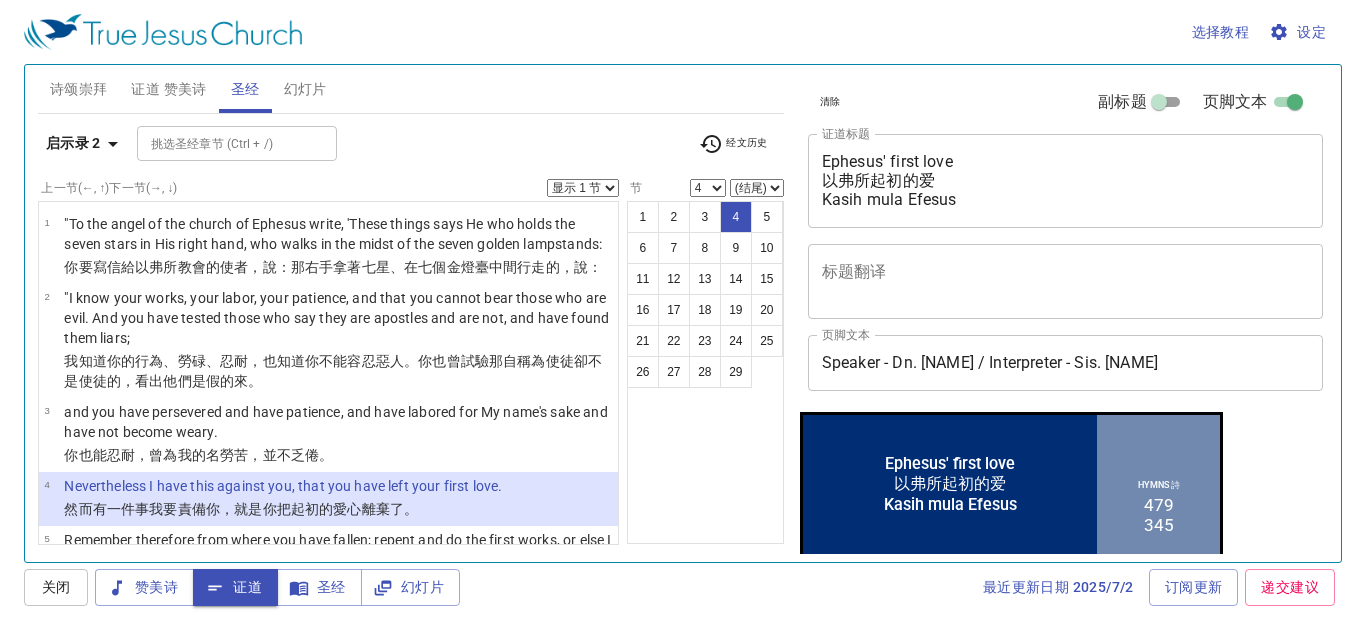 scroll, scrollTop: 166, scrollLeft: 0, axis: vertical 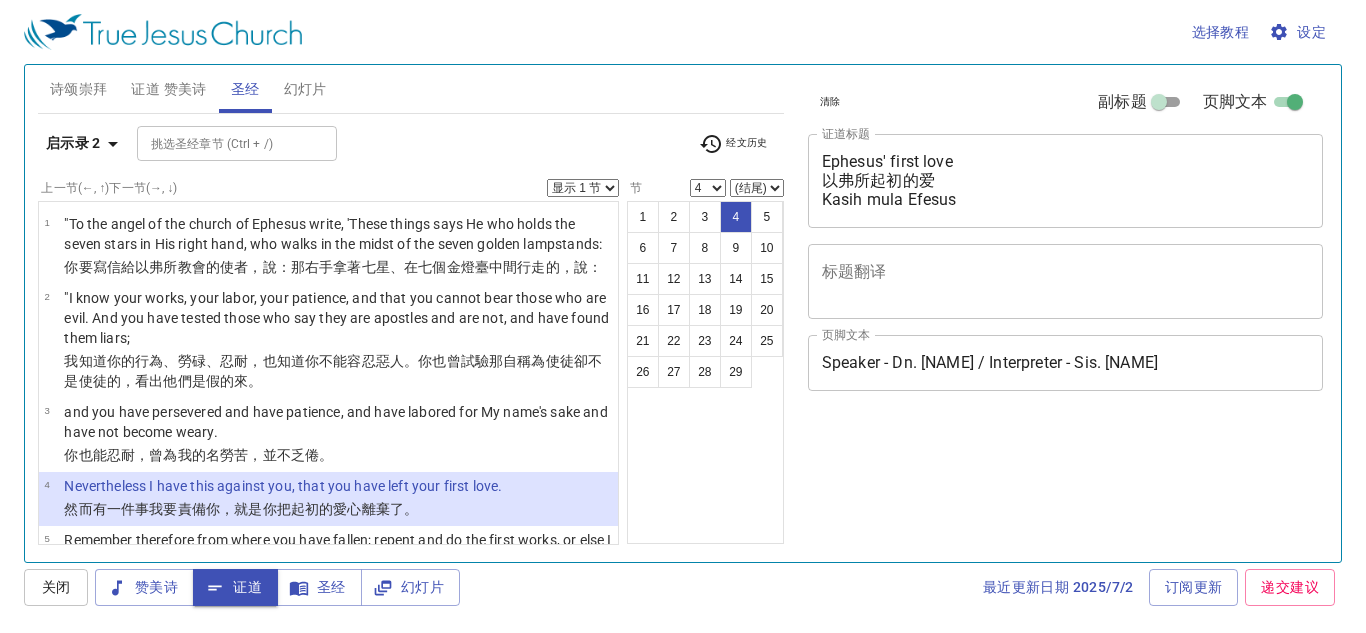 select on "4" 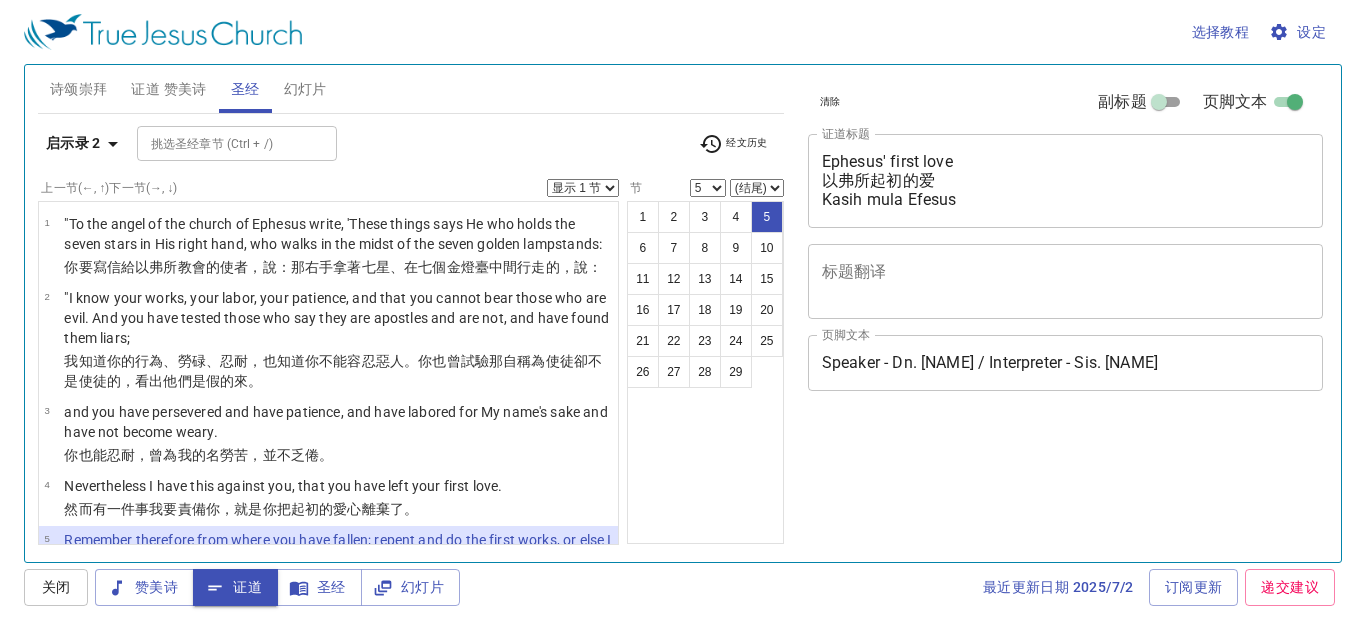 select on "5" 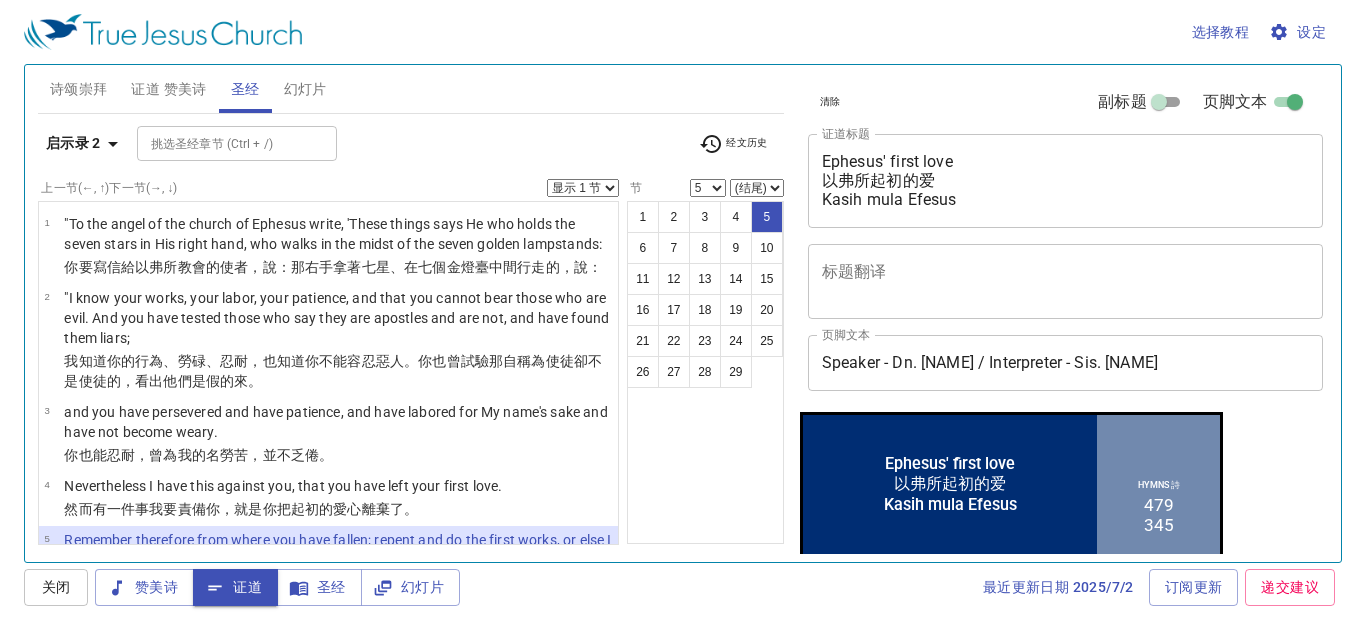 scroll, scrollTop: 166, scrollLeft: 0, axis: vertical 